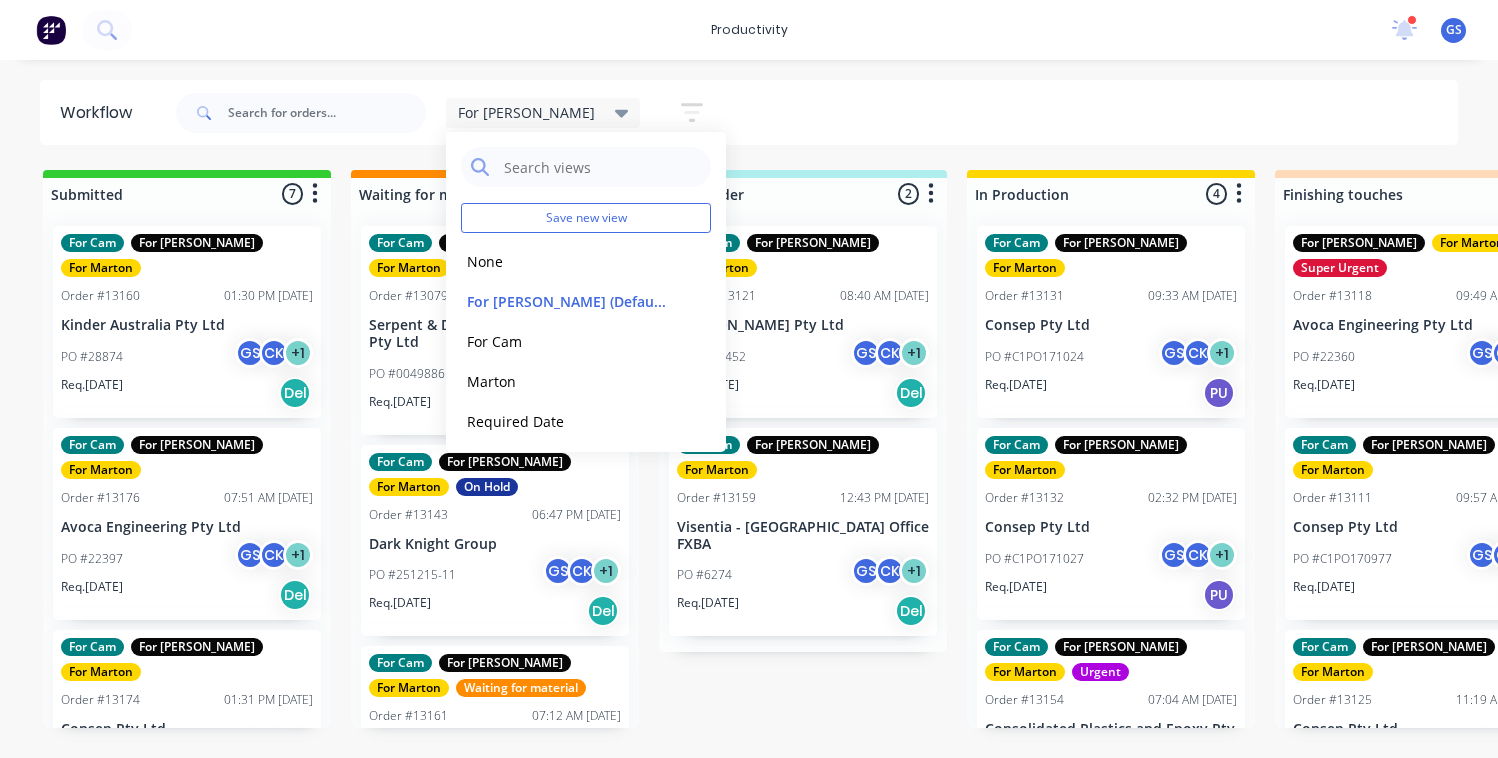 scroll, scrollTop: 0, scrollLeft: 0, axis: both 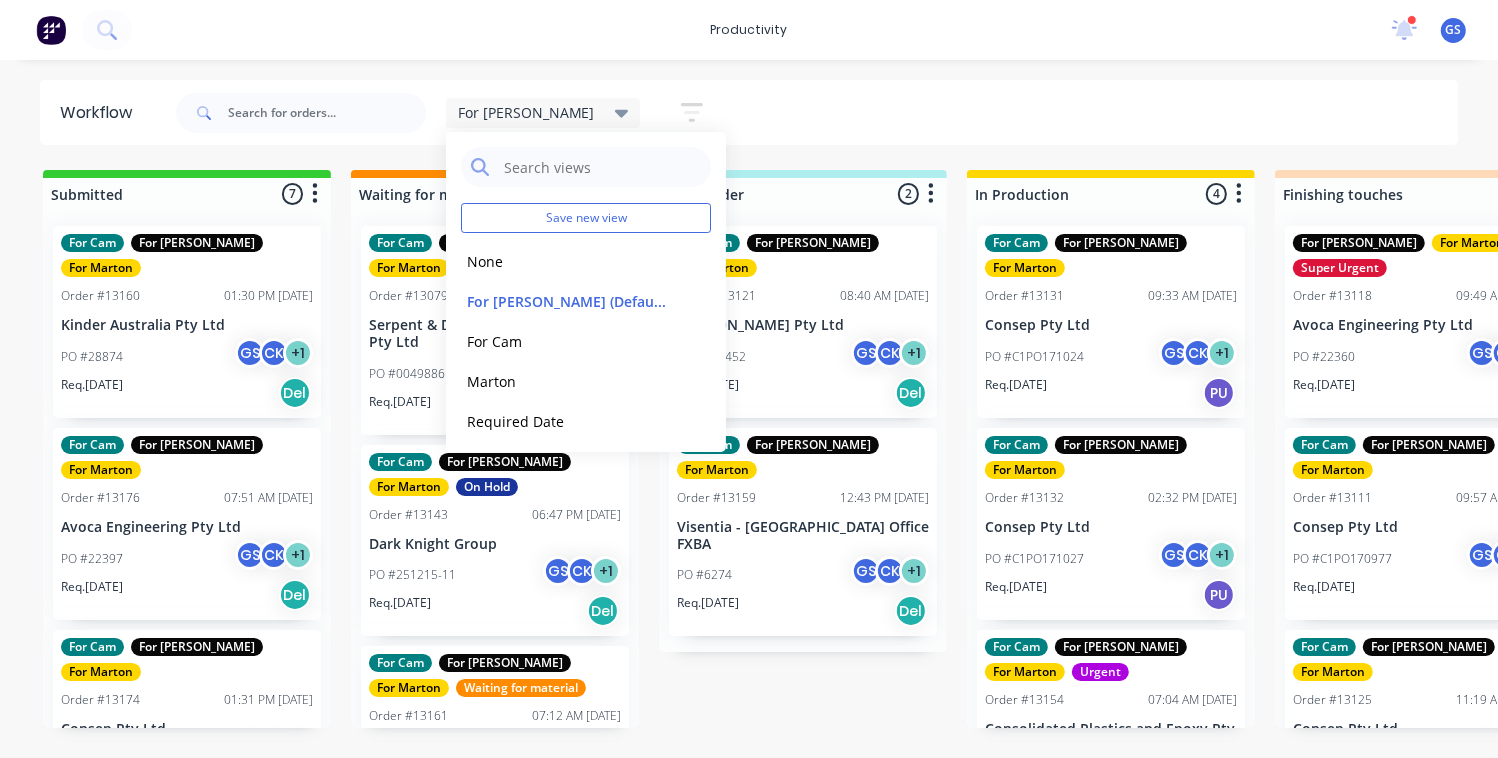 click on "For [PERSON_NAME] Save new view None   edit For [PERSON_NAME]   (Default) edit For Cam   edit Marton   edit Required Date   edit   Show/Hide statuses Show line item cards Show line item cards Hide line item cards Sort by Required date Created date Required date Order number Customer name Most recent Filter by assignee Filter by labels" at bounding box center (815, 113) 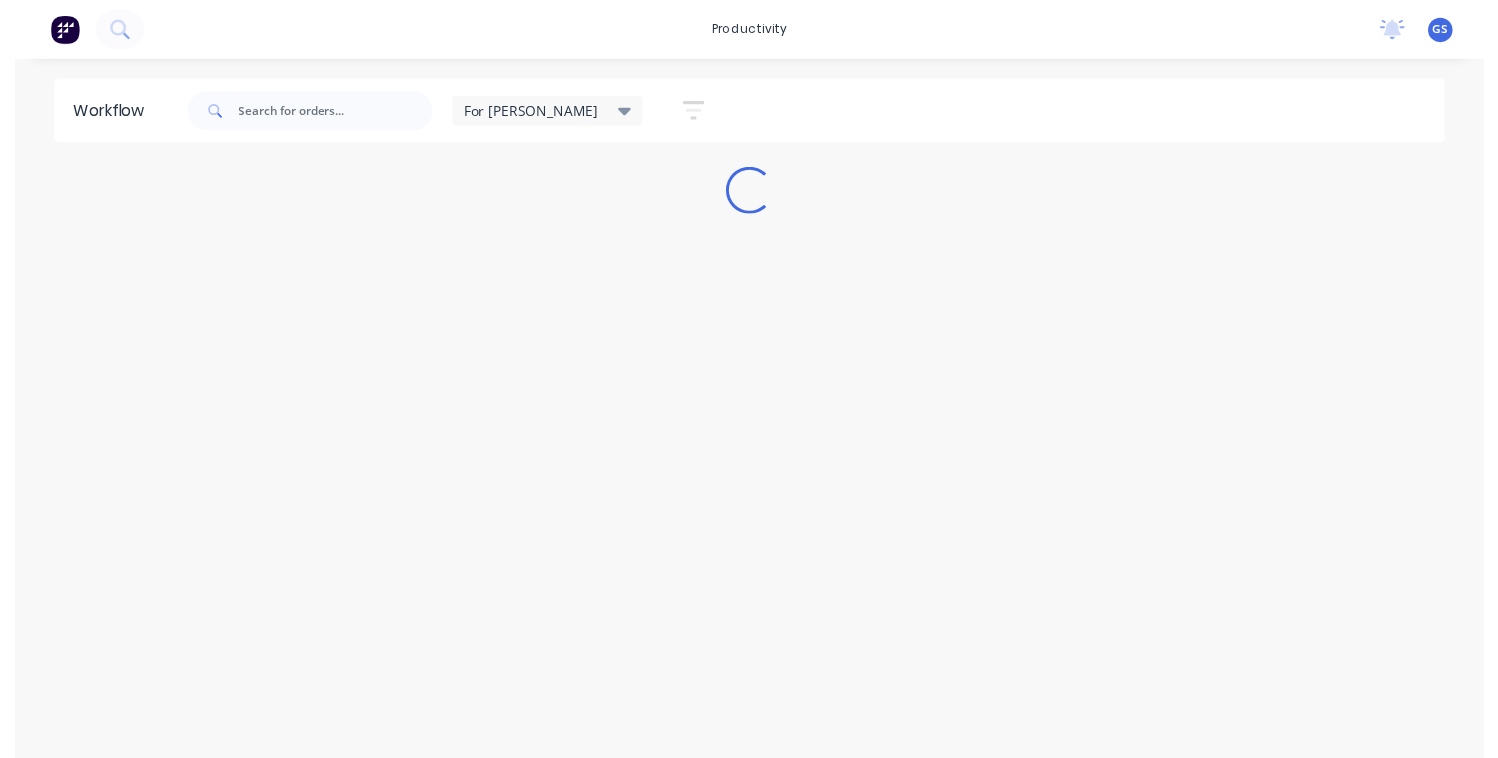 scroll, scrollTop: 0, scrollLeft: 0, axis: both 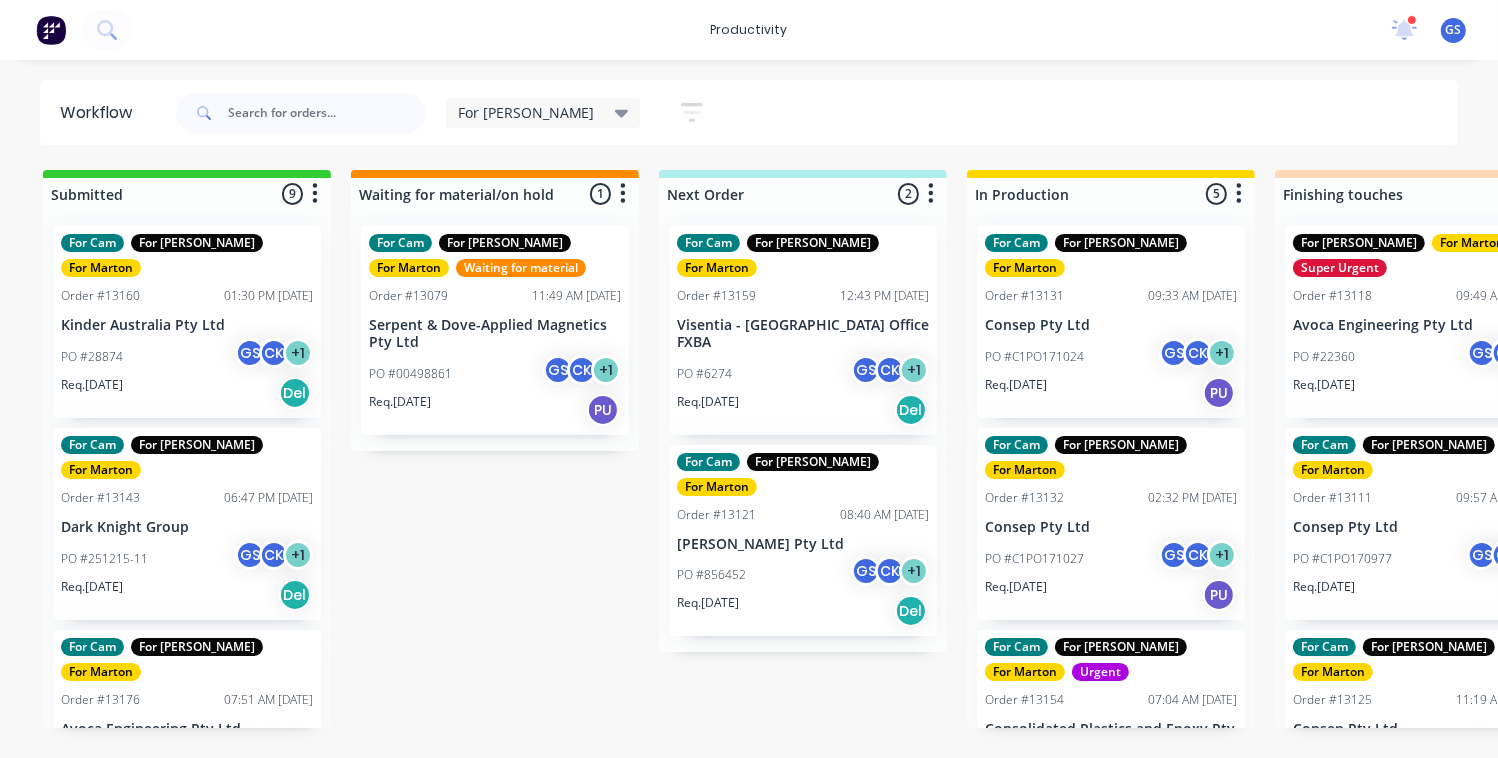 click on "PO #251215-11 GS CK + 1" at bounding box center (187, 559) 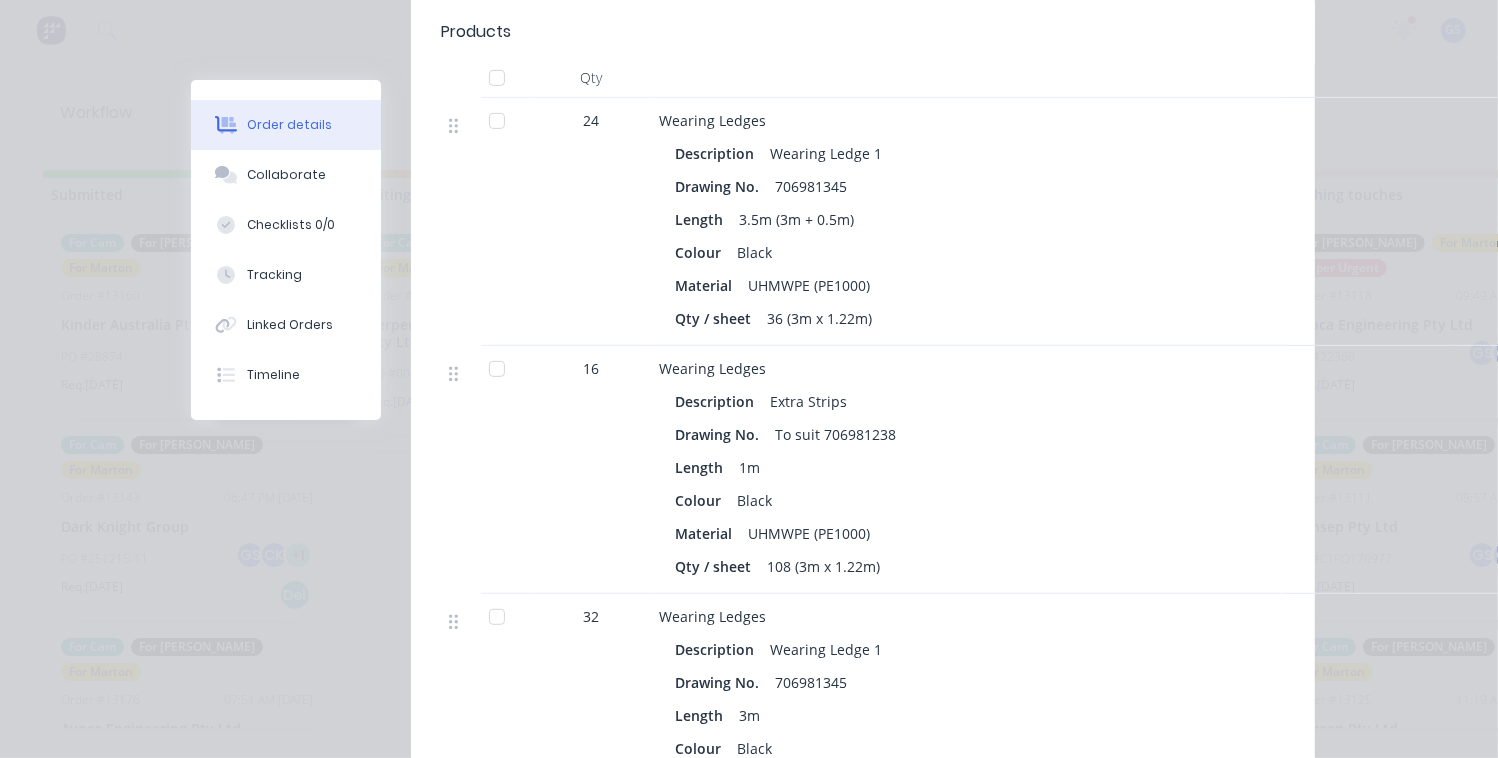 scroll, scrollTop: 0, scrollLeft: 0, axis: both 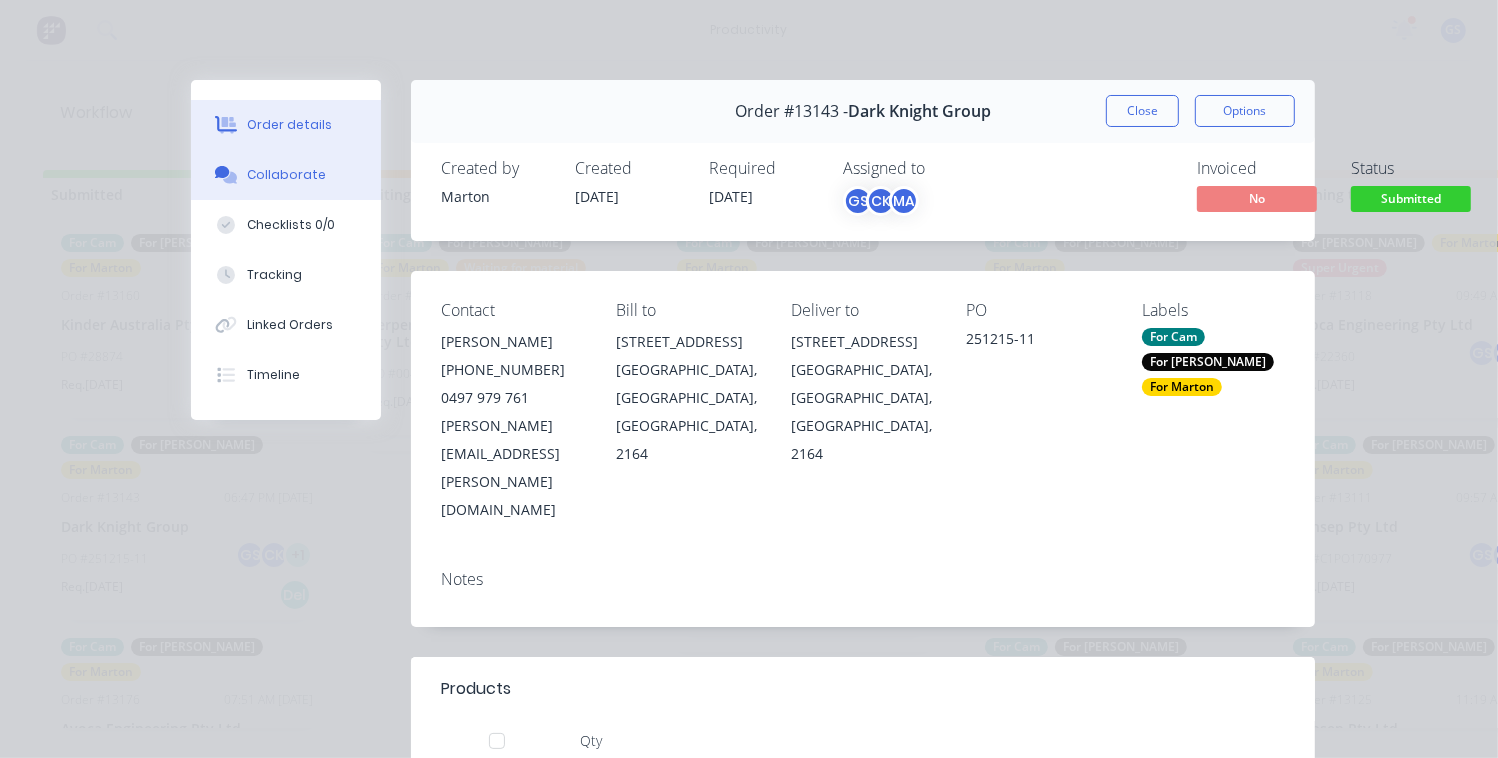 drag, startPoint x: 316, startPoint y: 160, endPoint x: 313, endPoint y: 176, distance: 16.27882 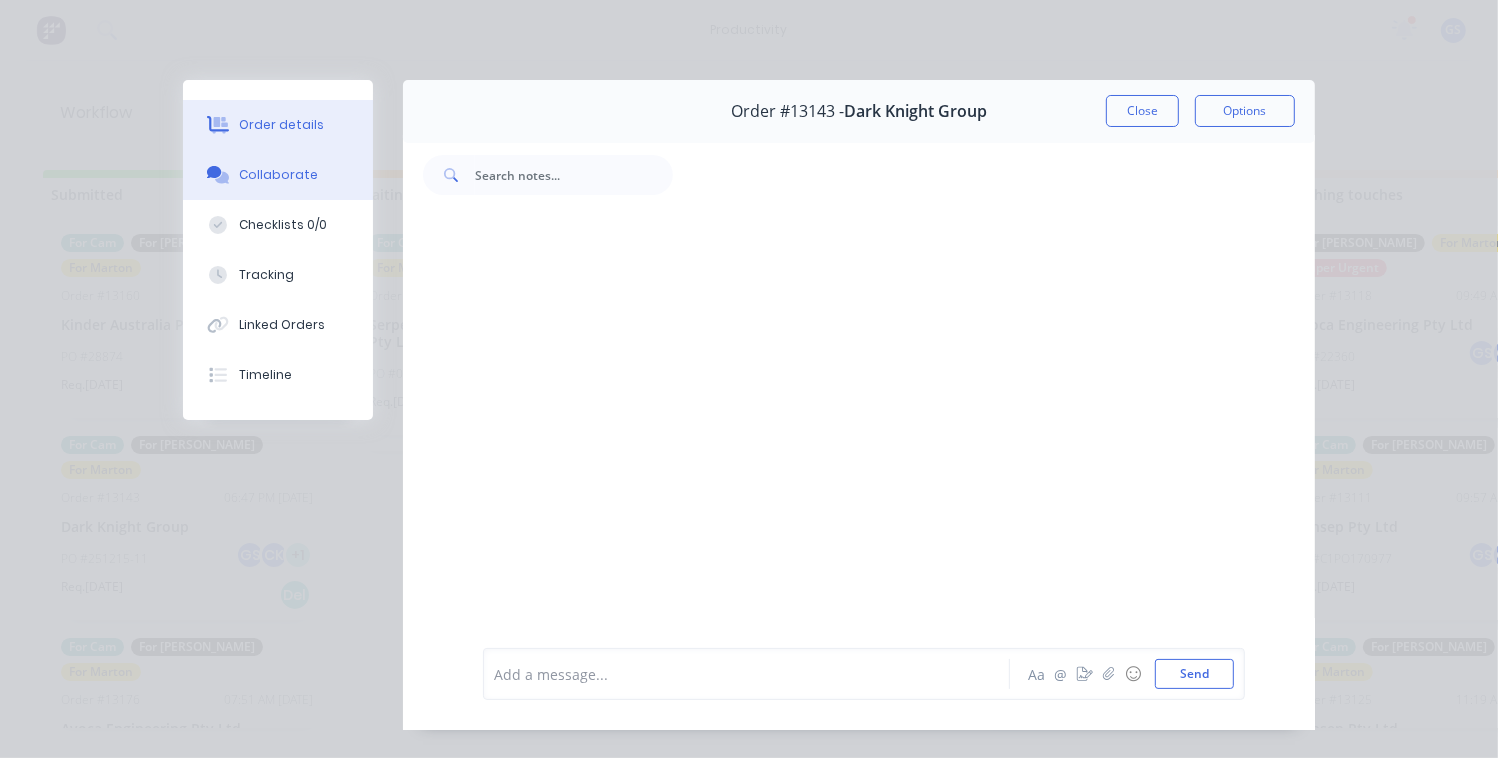 click on "Order details" at bounding box center (281, 125) 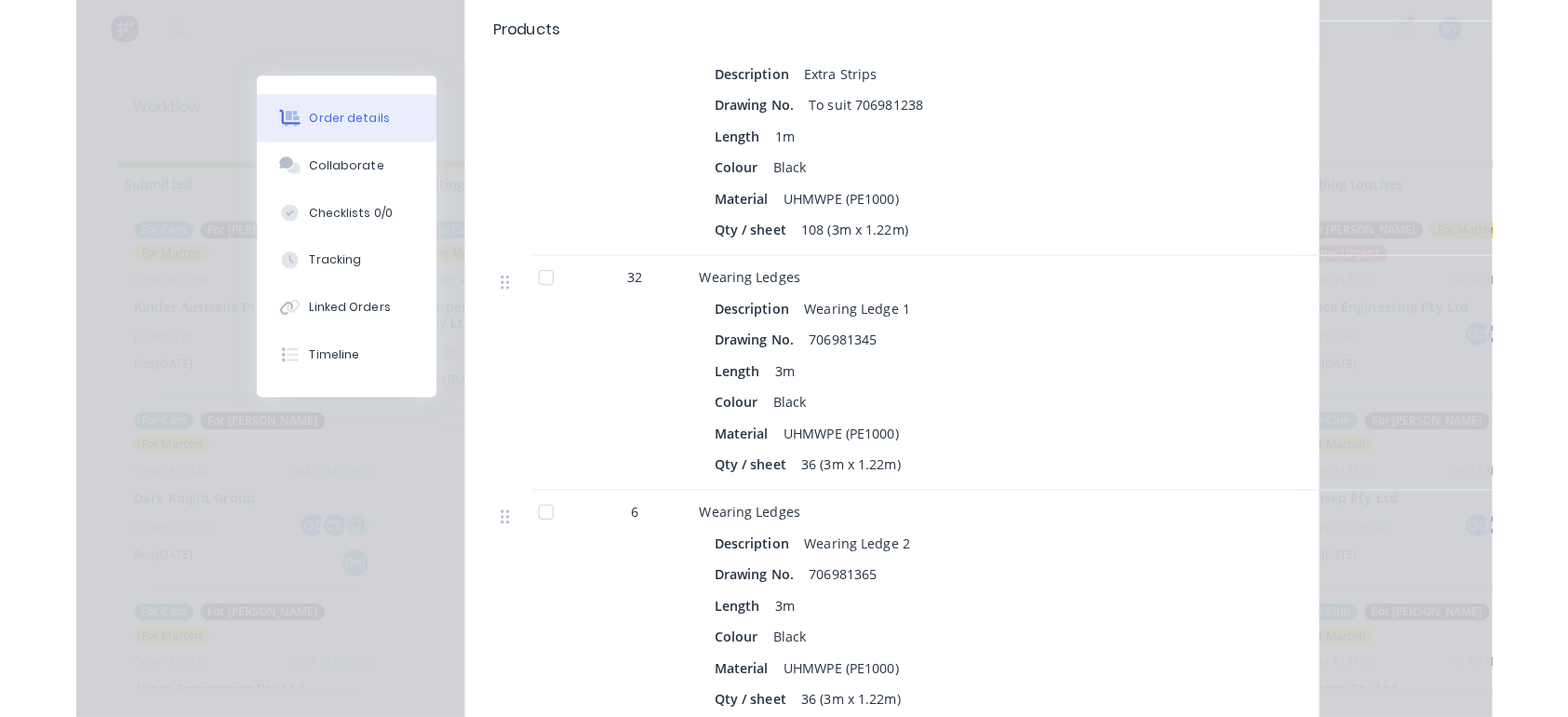 scroll, scrollTop: 0, scrollLeft: 0, axis: both 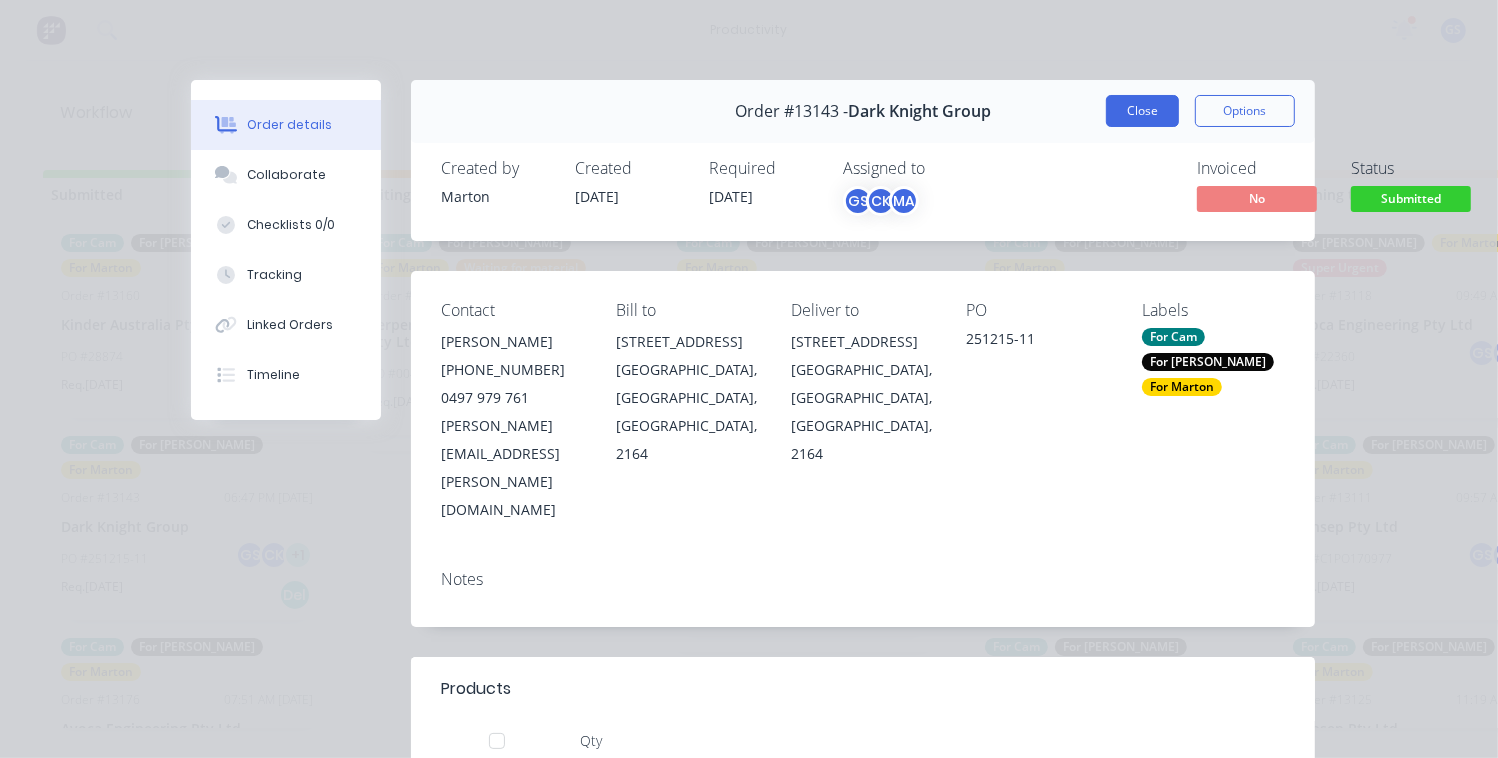 click on "Close" at bounding box center [1142, 111] 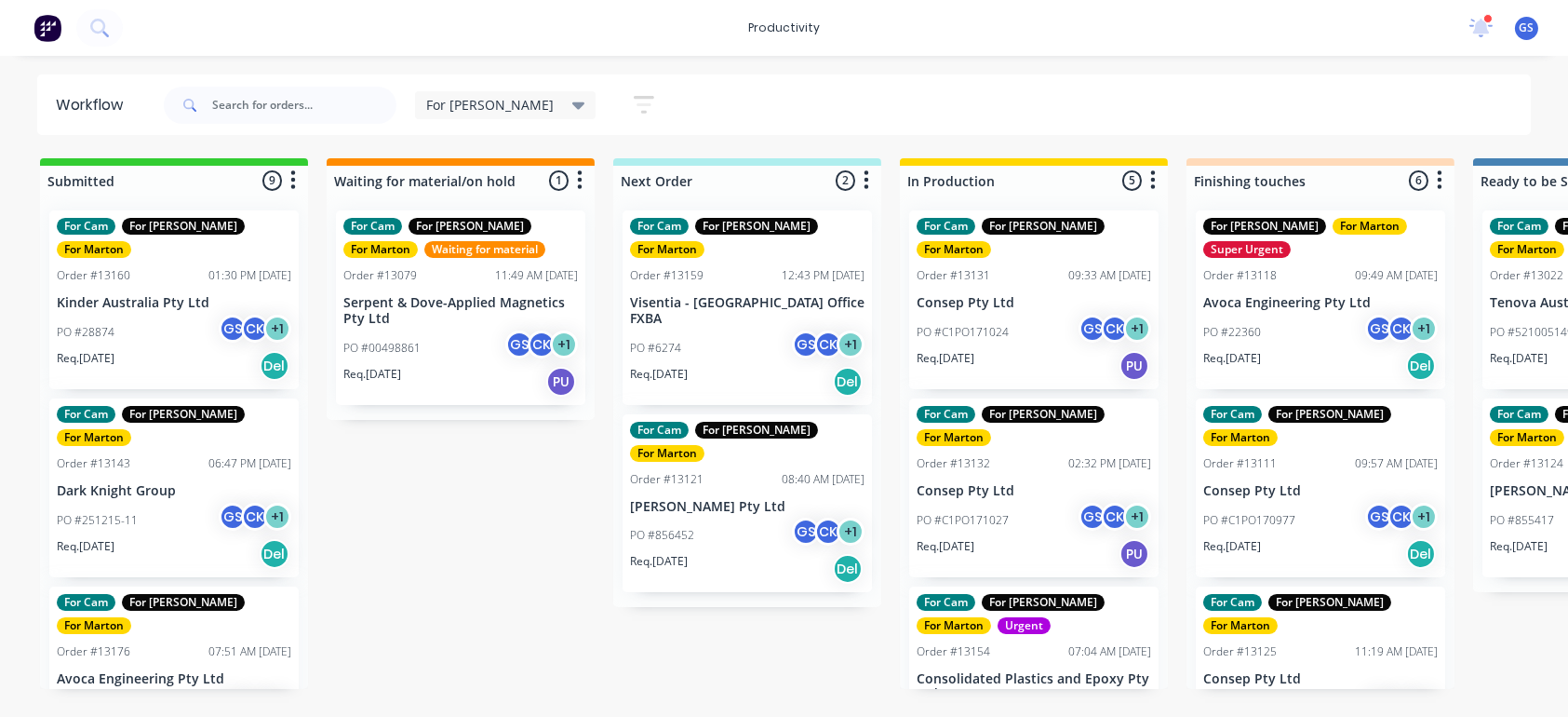 click on "Order #13159" at bounding box center [666, 276] 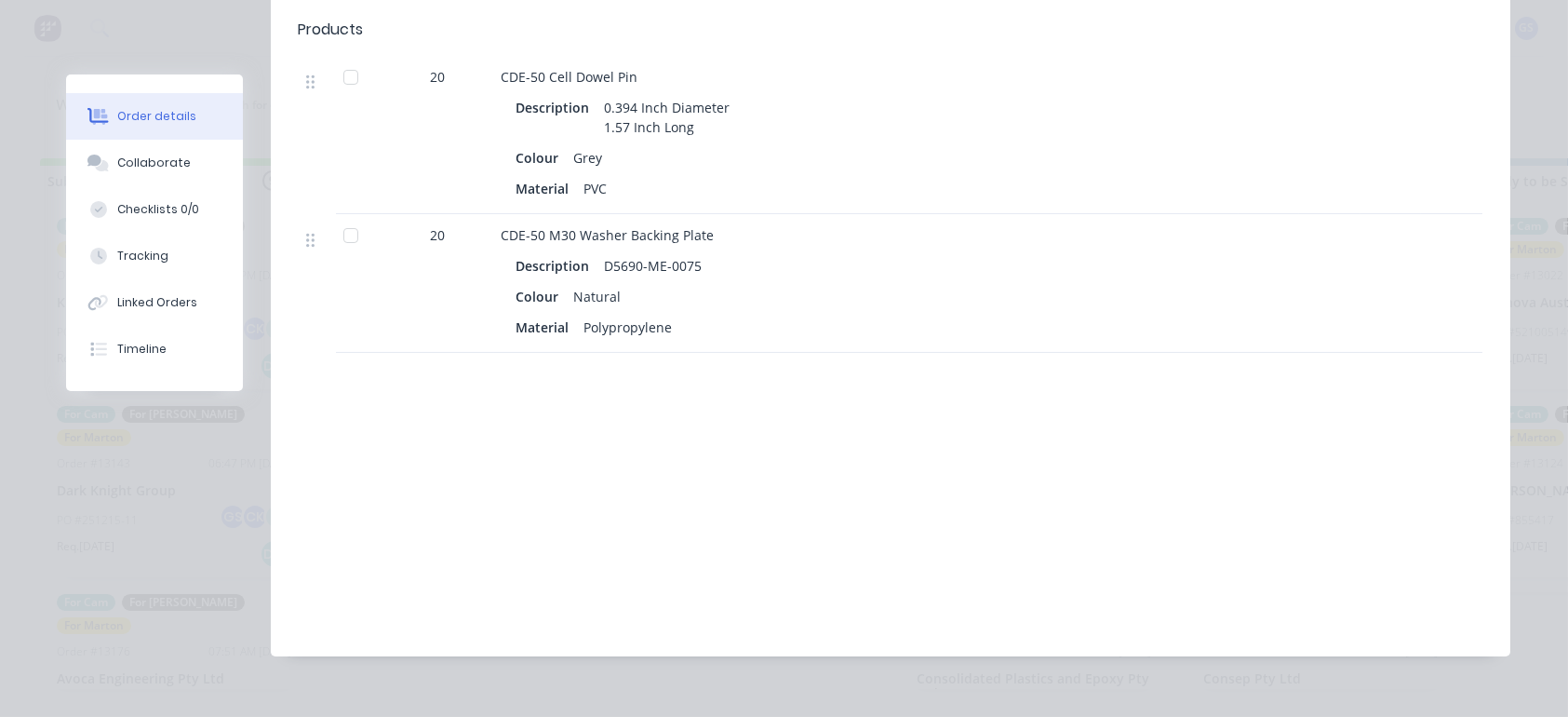scroll, scrollTop: 0, scrollLeft: 0, axis: both 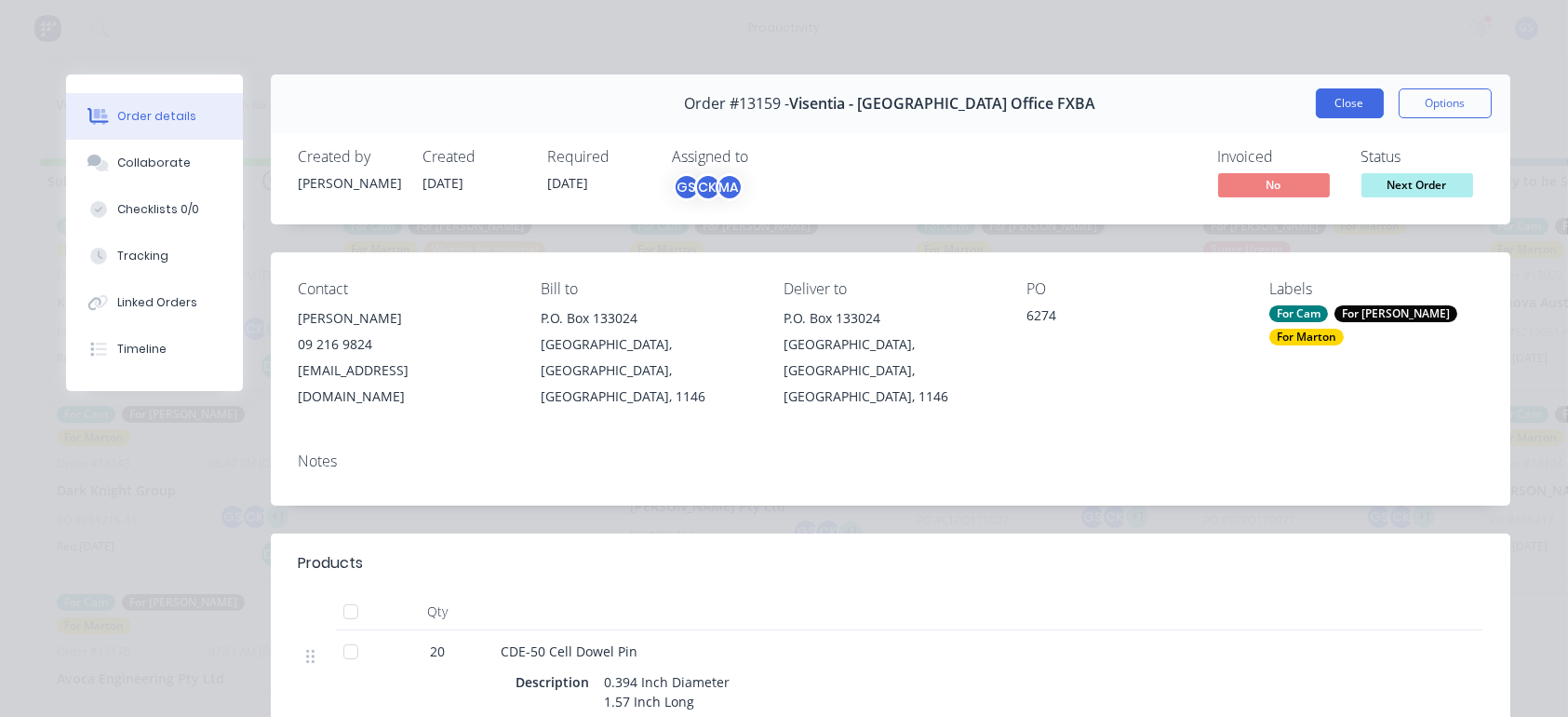 drag, startPoint x: 1358, startPoint y: 82, endPoint x: 1349, endPoint y: 90, distance: 12.041595 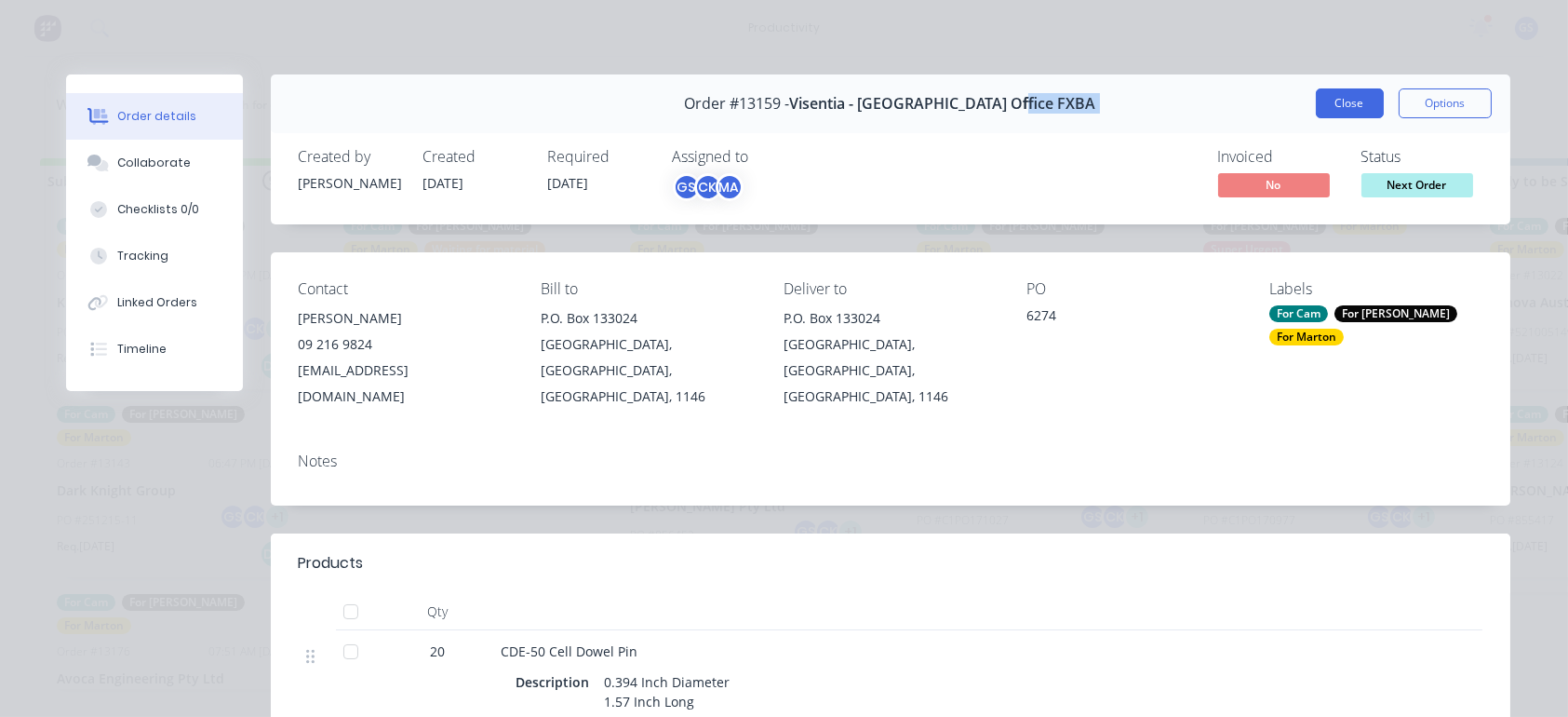 click on "Close" at bounding box center [1349, 103] 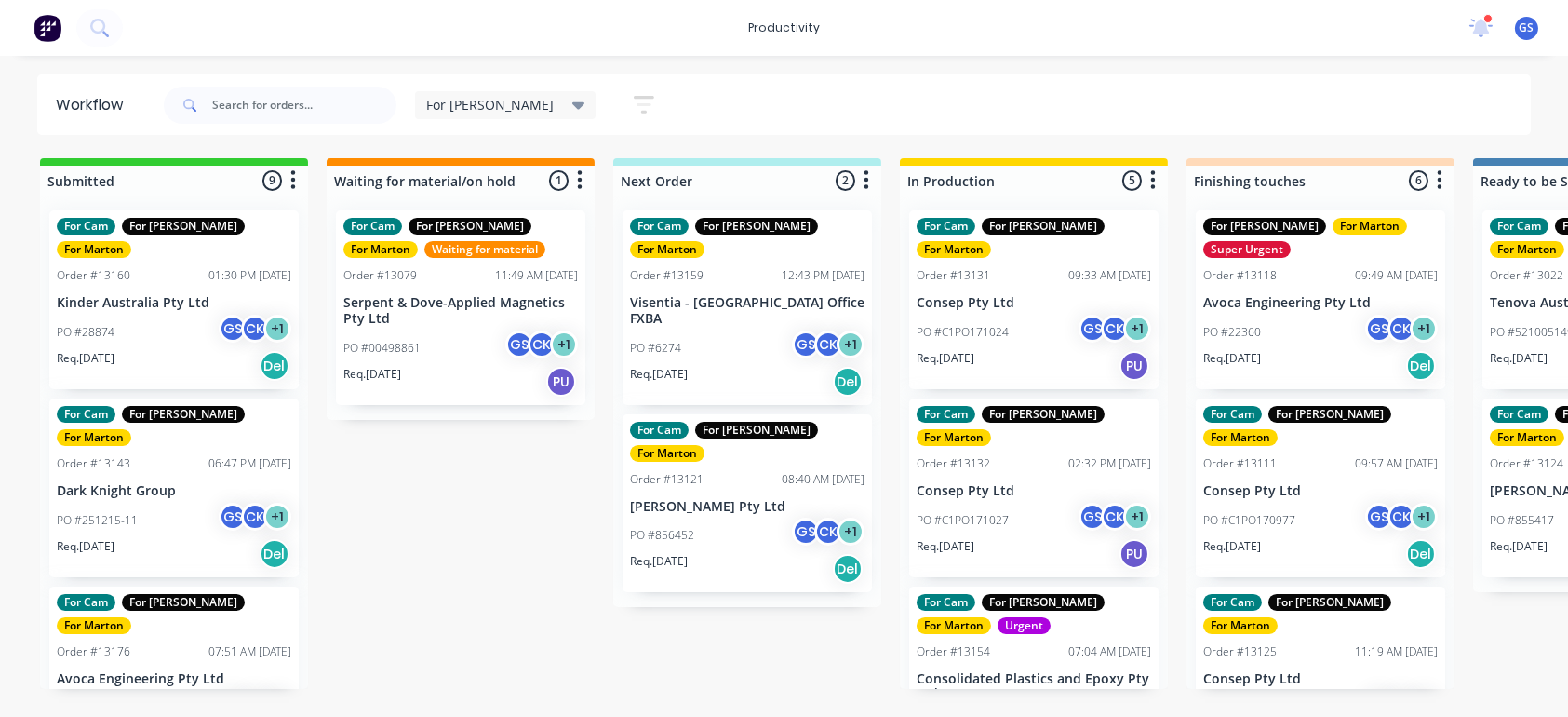 click on "Req. 06/08/25" at bounding box center [659, 561] 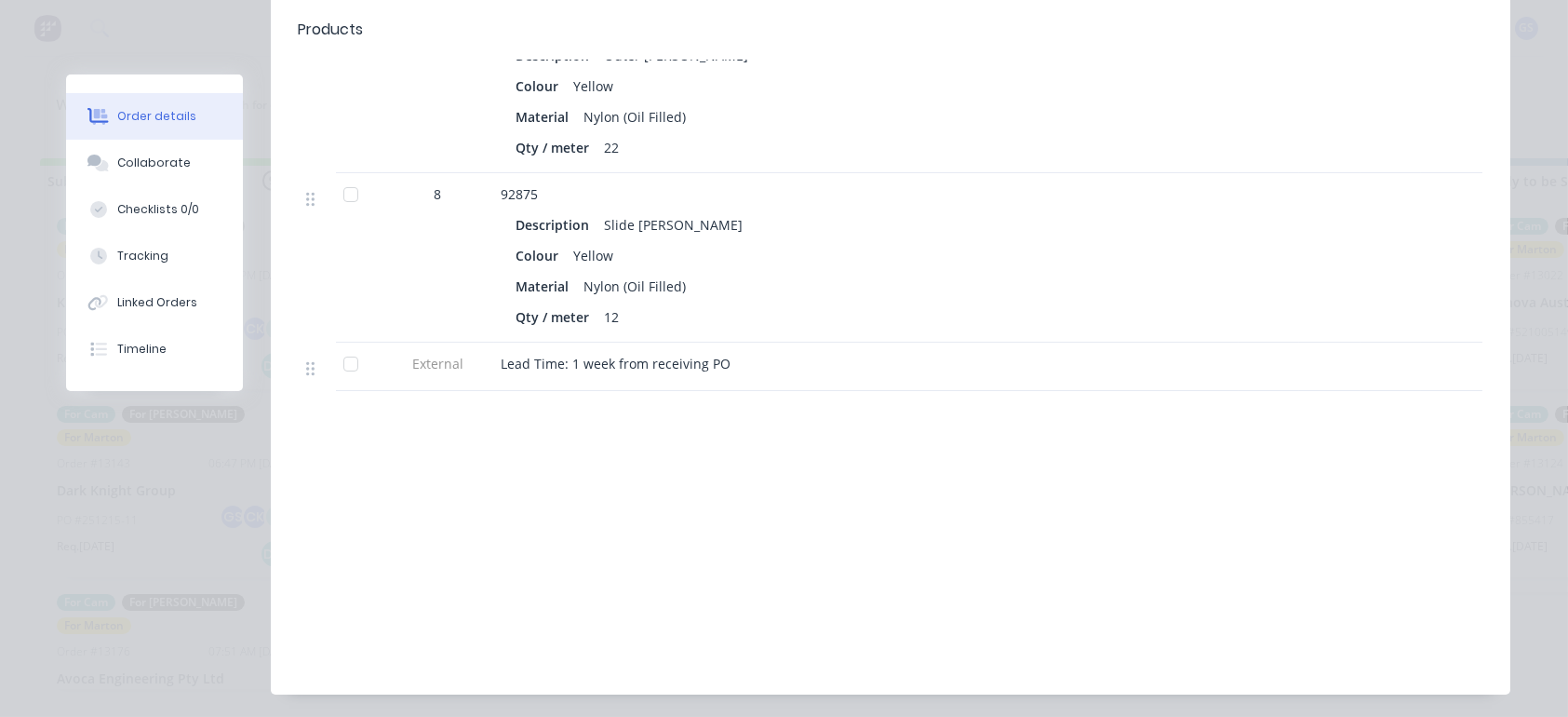 scroll, scrollTop: 0, scrollLeft: 0, axis: both 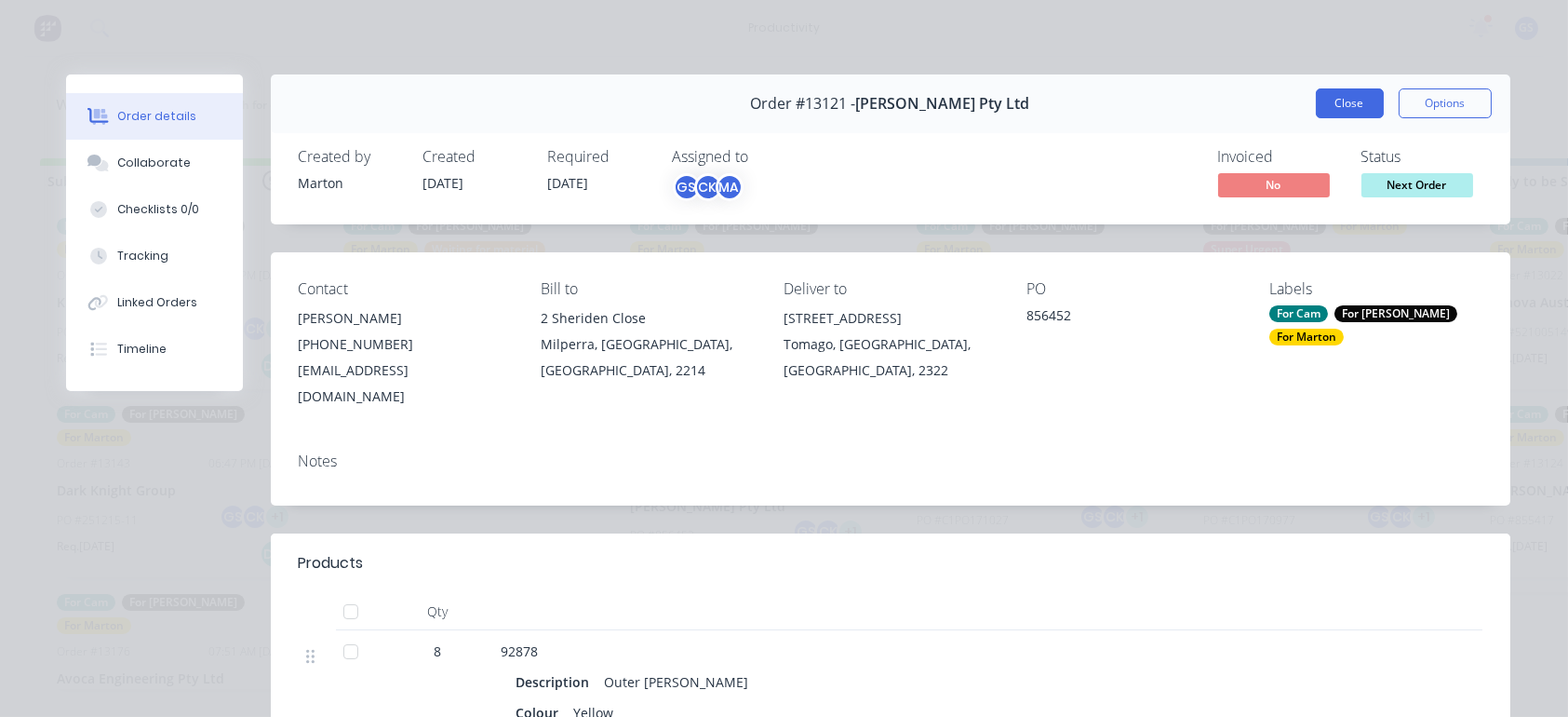 click on "Close" at bounding box center [1349, 103] 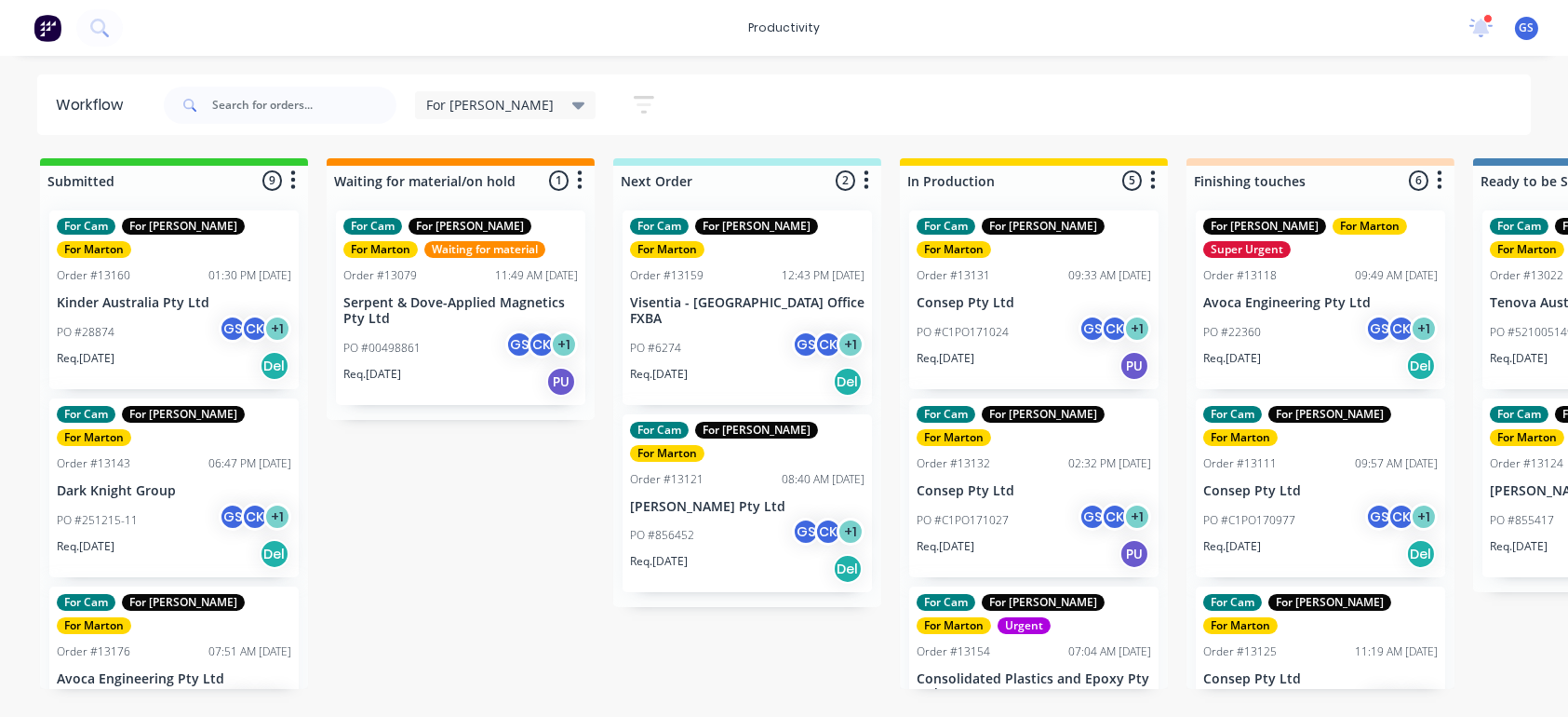 click on "Consep Pty Ltd" at bounding box center (1034, 303) 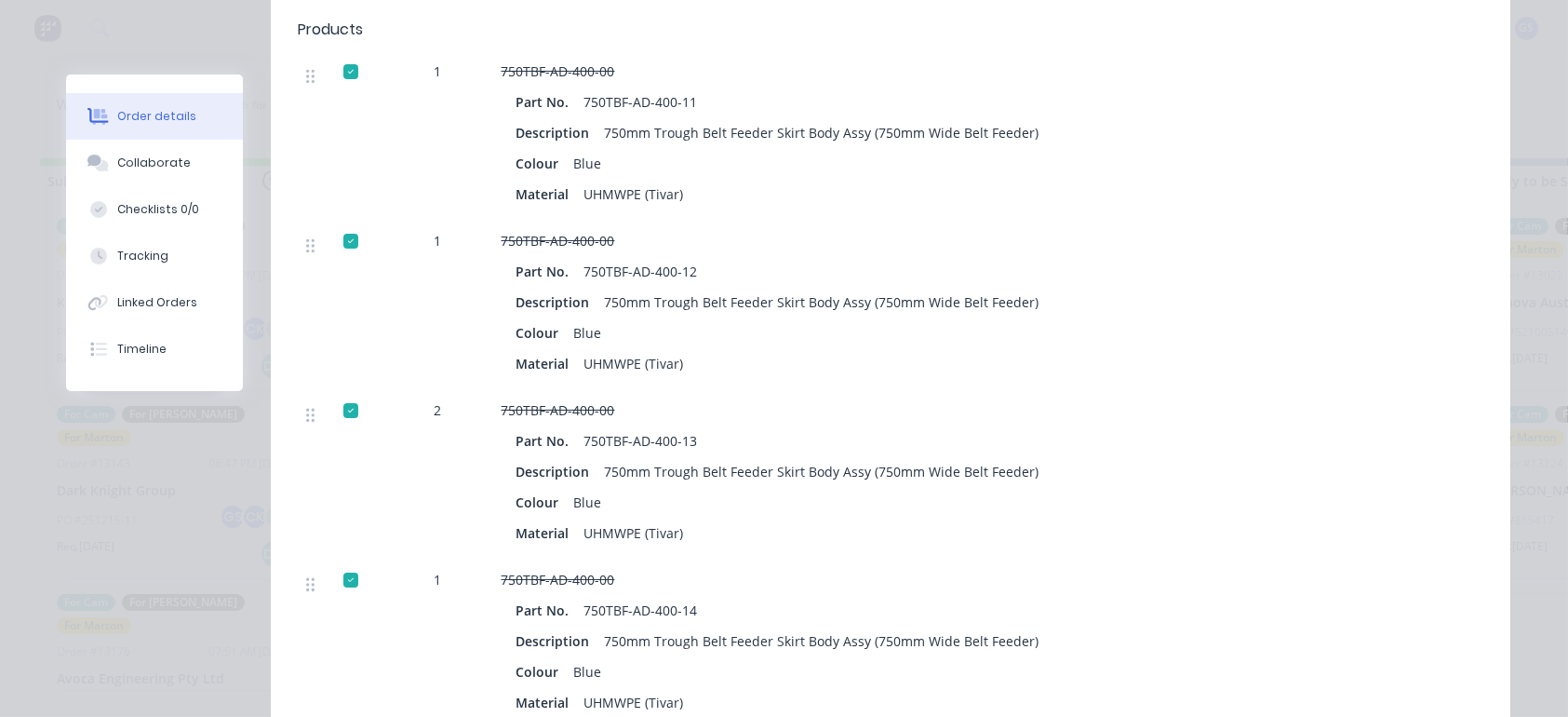 scroll, scrollTop: 0, scrollLeft: 0, axis: both 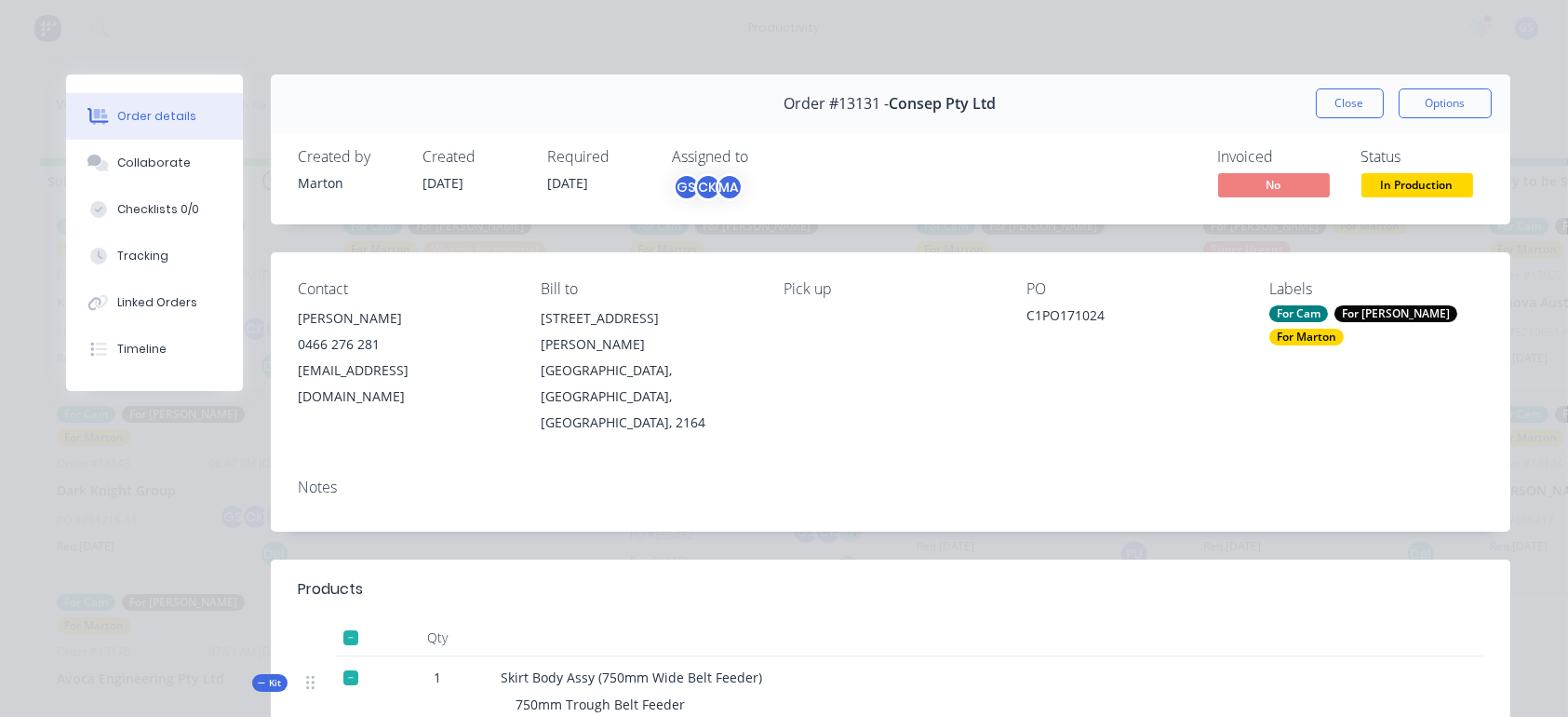 click on "Close" at bounding box center (1349, 103) 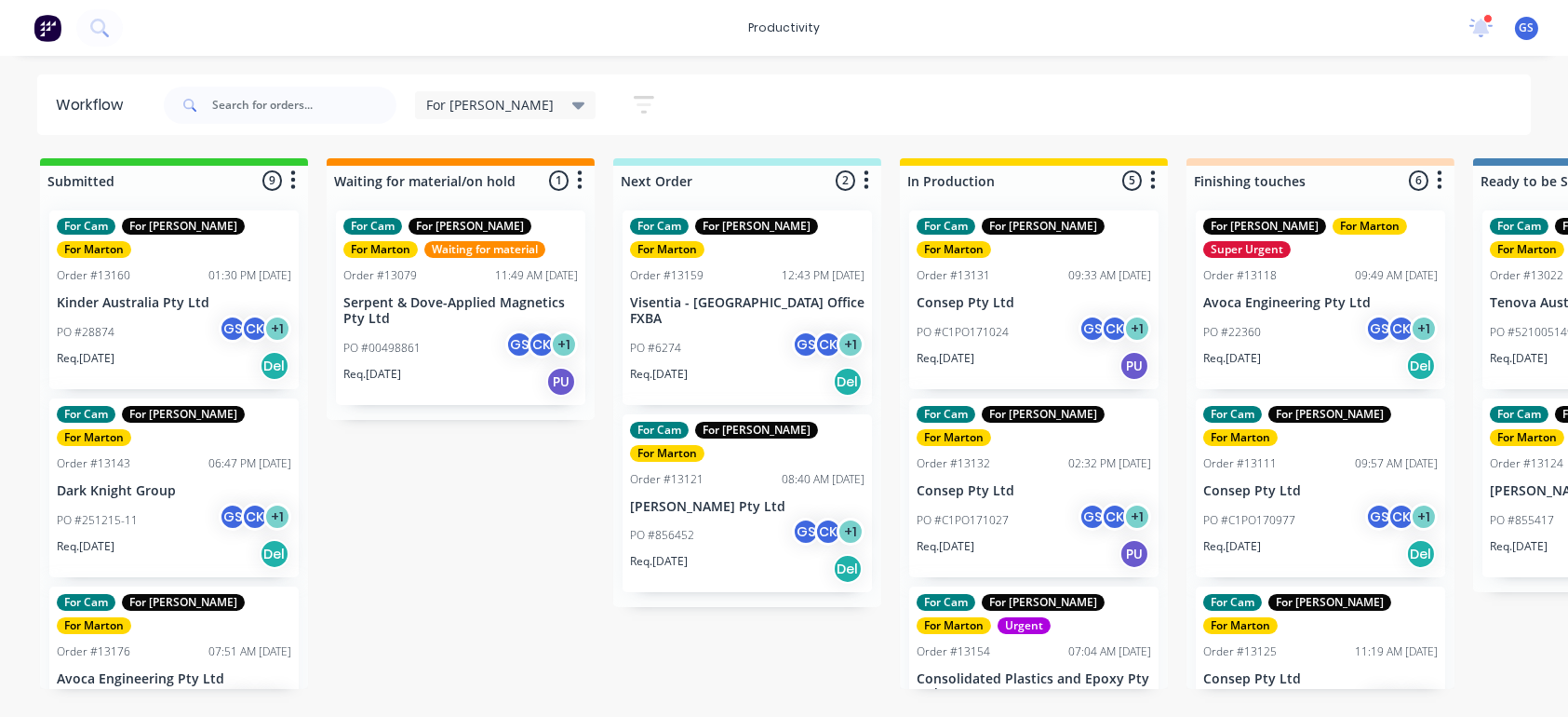 click on "For Cam For Gary For Marton Order #13131 09:33 AM 23/07/25 Consep Pty Ltd PO #C1PO171024 GS CK + 1 Req. 22/07/25 PU For Cam For Gary For Marton Order #13132 02:32 PM 09/07/25 Consep Pty Ltd PO #C1PO171027 GS CK + 1 Req. 22/07/25 PU For Cam For Gary For Marton Urgent Order #13154 07:04 AM 25/07/25 Consolidated Plastics and Epoxy Pty Ltd PO #50331 GS CK + 1 Req. 28/07/25 Del For Cam For Gary For Marton Order #13177 01:10 PM 28/07/25 Accura Engineering Pty Ltd PO # GS CK + 1 Req. 28/07/25 PU For Cam For Gary For Marton Order #13161 07:12 AM 28/07/25 Consep Pty Ltd PO #C1PO171376 GS CK + 1 Req. 01/08/25 Del" at bounding box center [1034, 442] 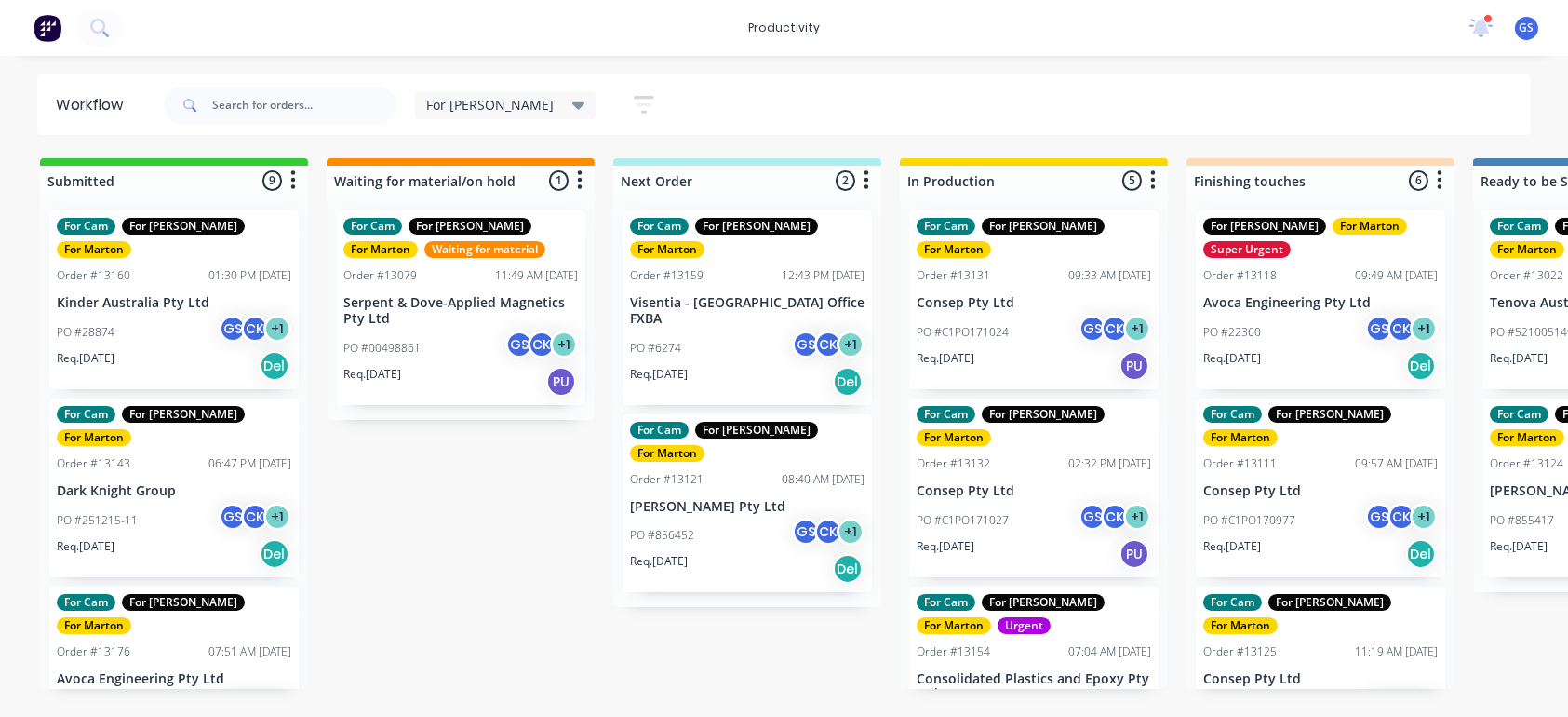click on "PO #C1PO171027 GS CK + 1" at bounding box center [1034, 521] 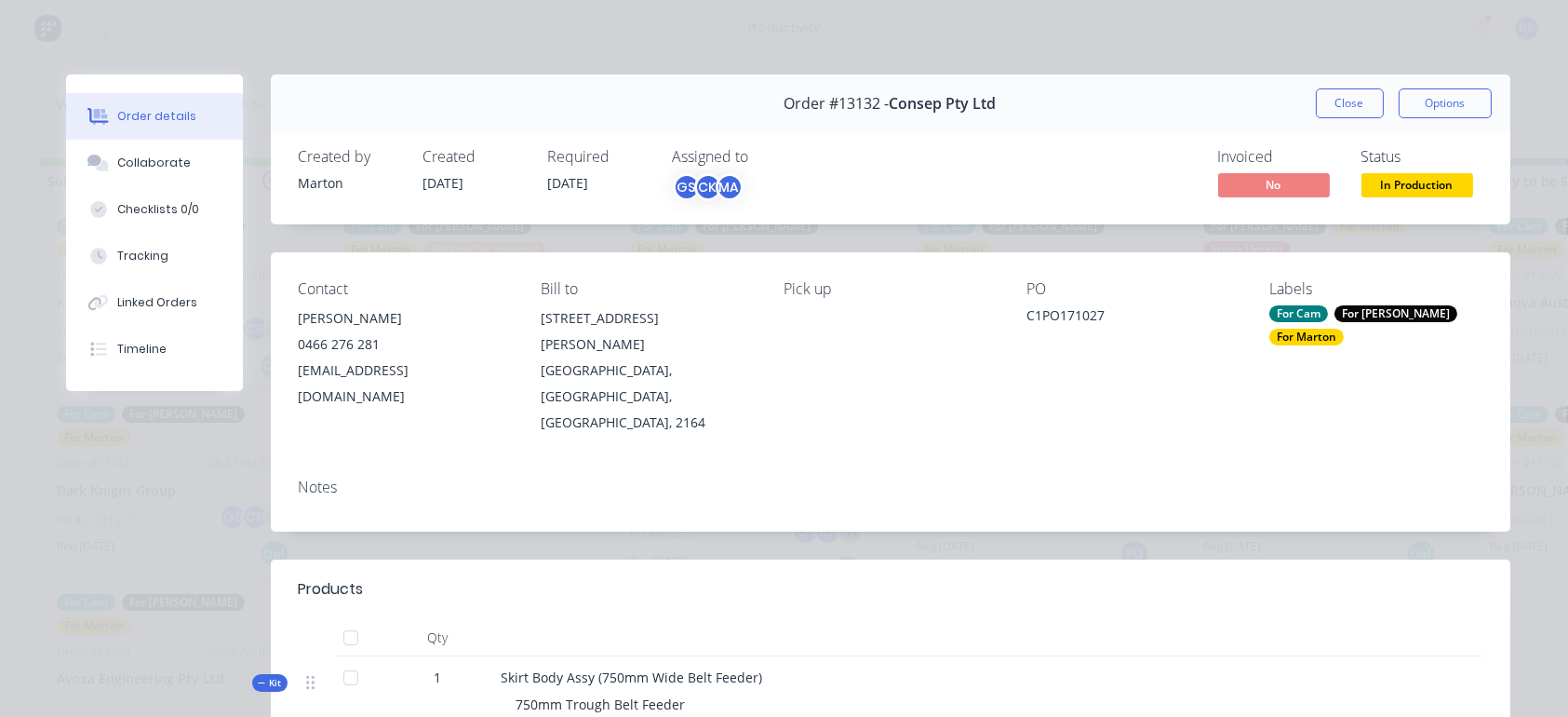 scroll, scrollTop: 627, scrollLeft: 0, axis: vertical 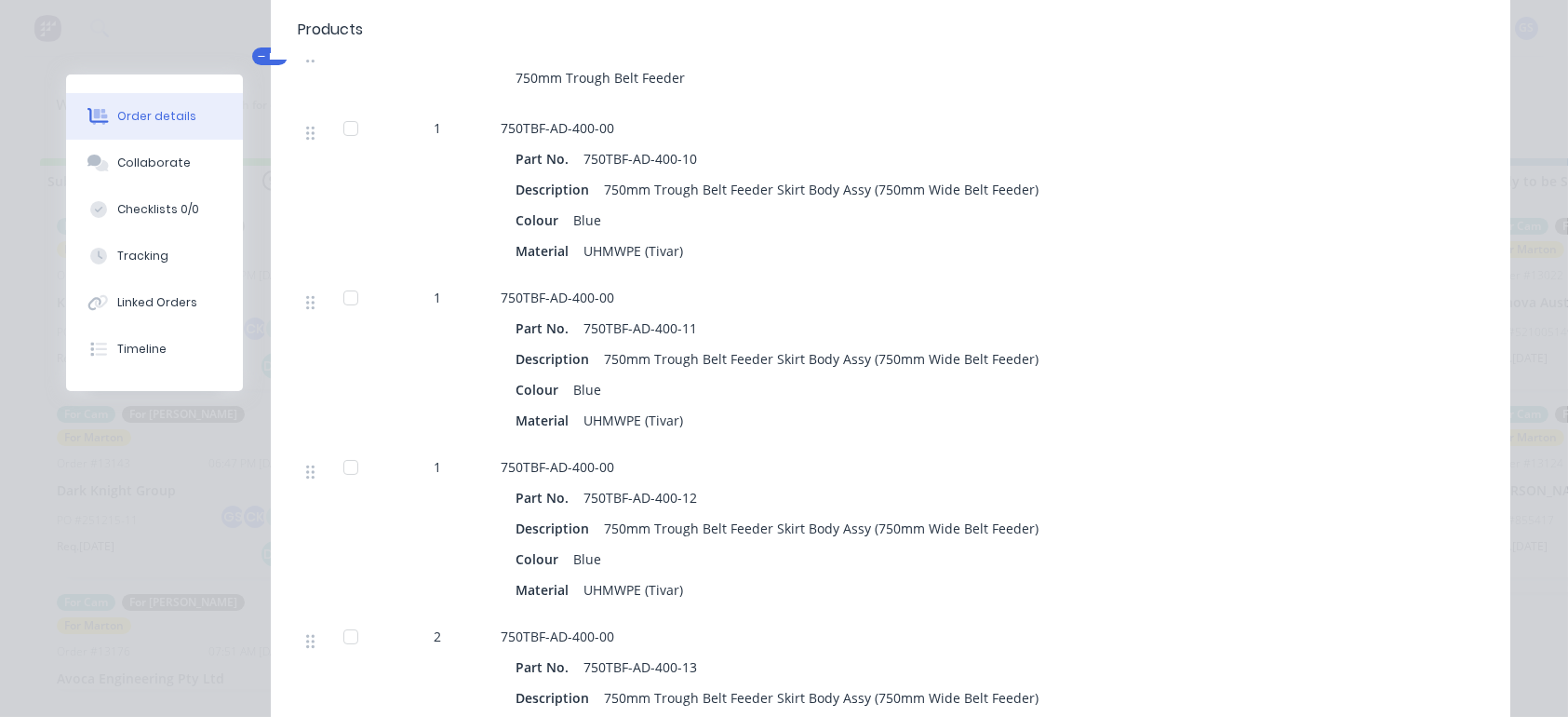 click at bounding box center [351, 129] 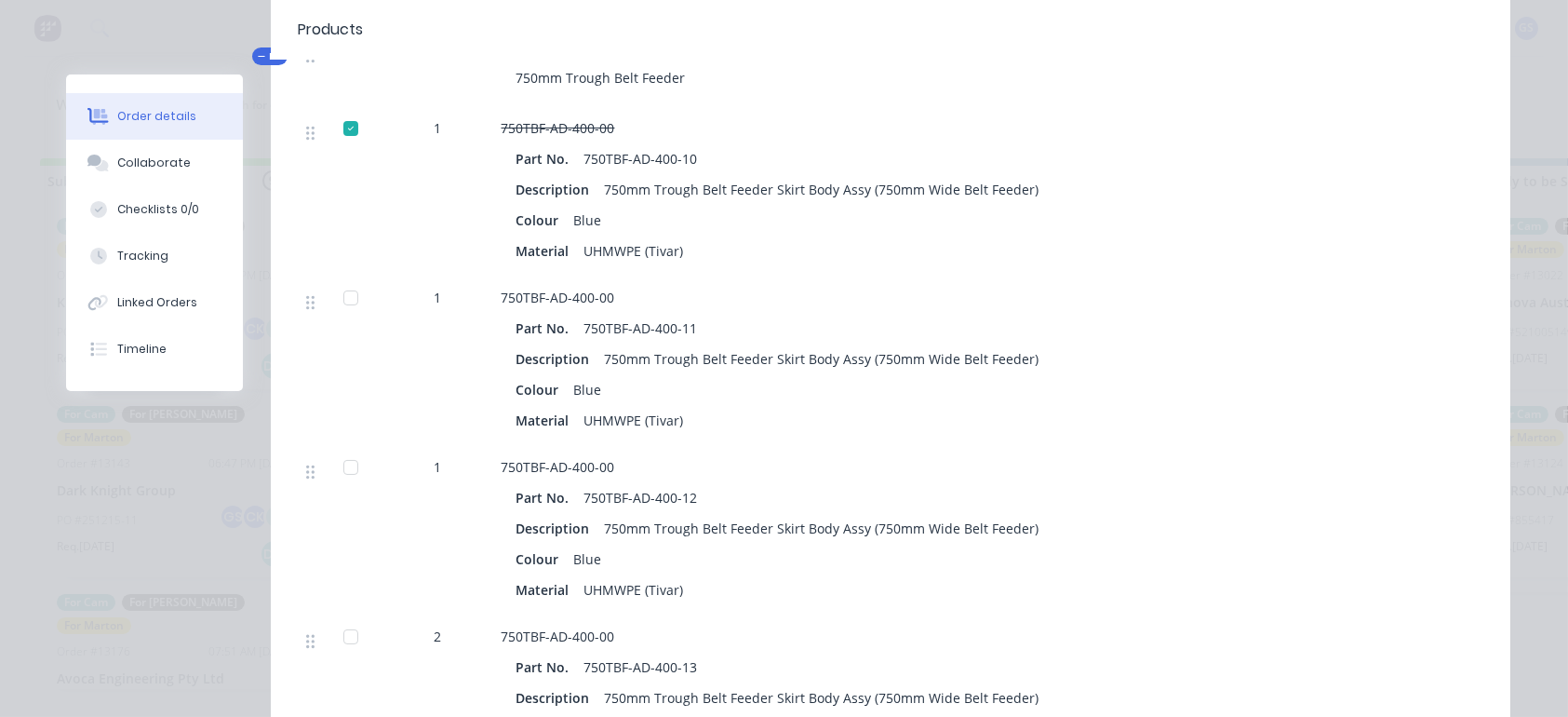 click at bounding box center (351, 298) 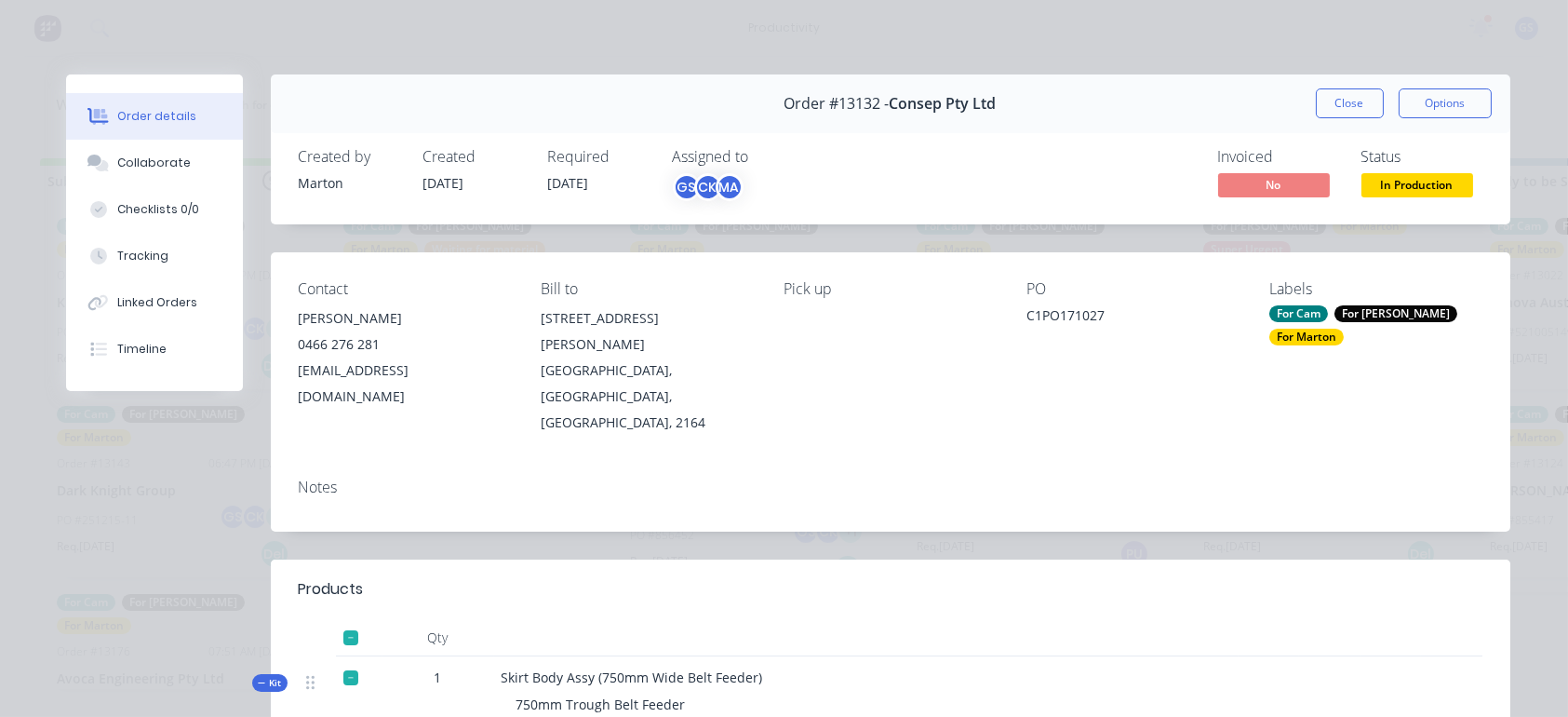 scroll, scrollTop: 627, scrollLeft: 0, axis: vertical 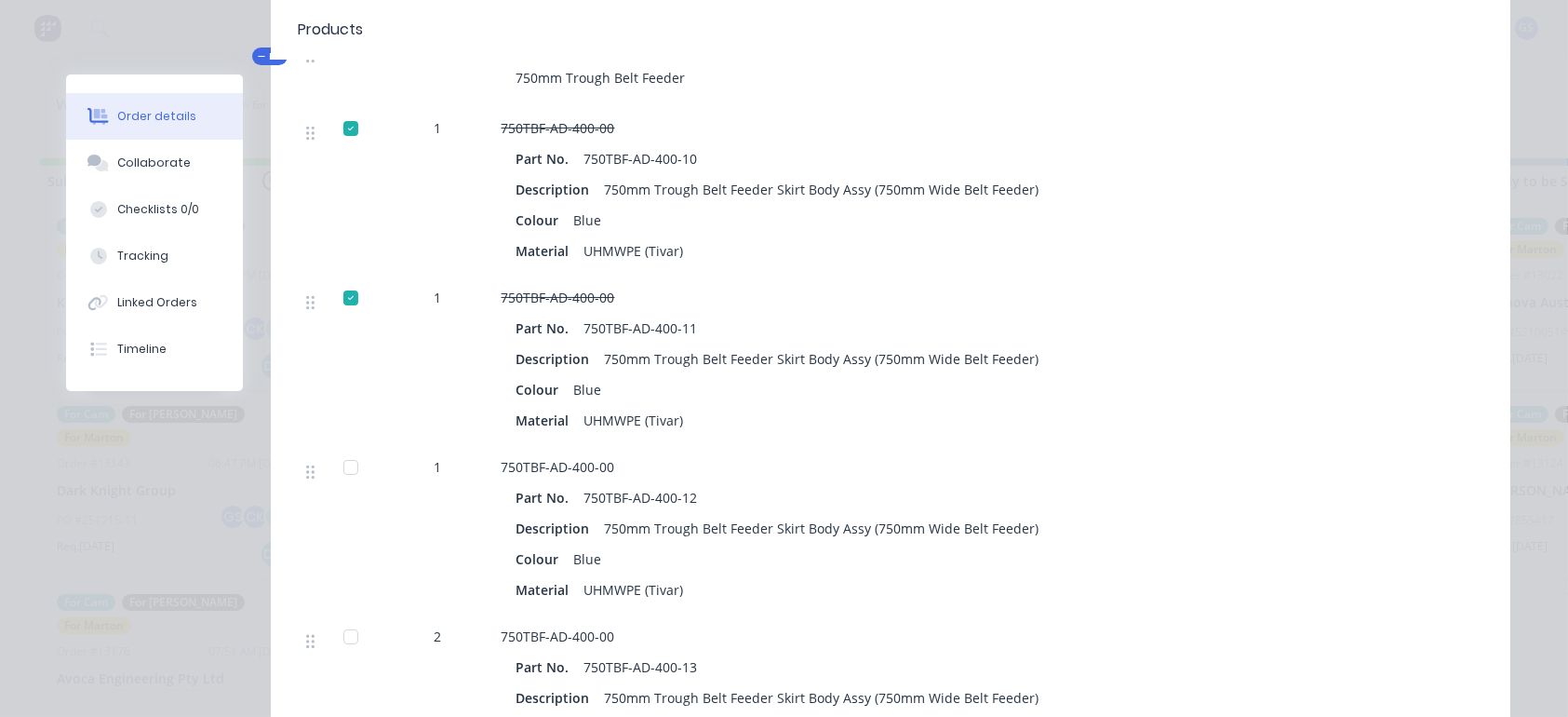 click at bounding box center (351, 467) 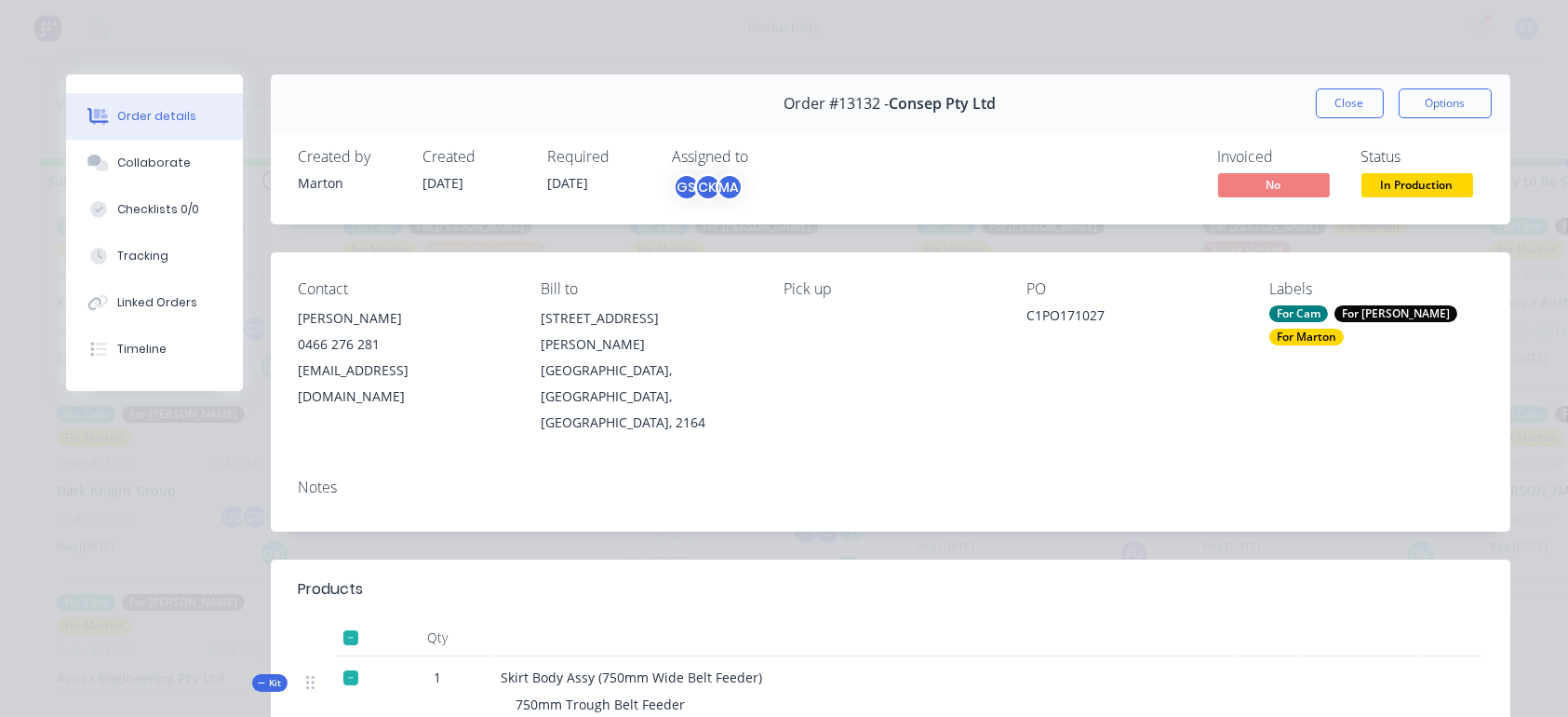scroll, scrollTop: 627, scrollLeft: 0, axis: vertical 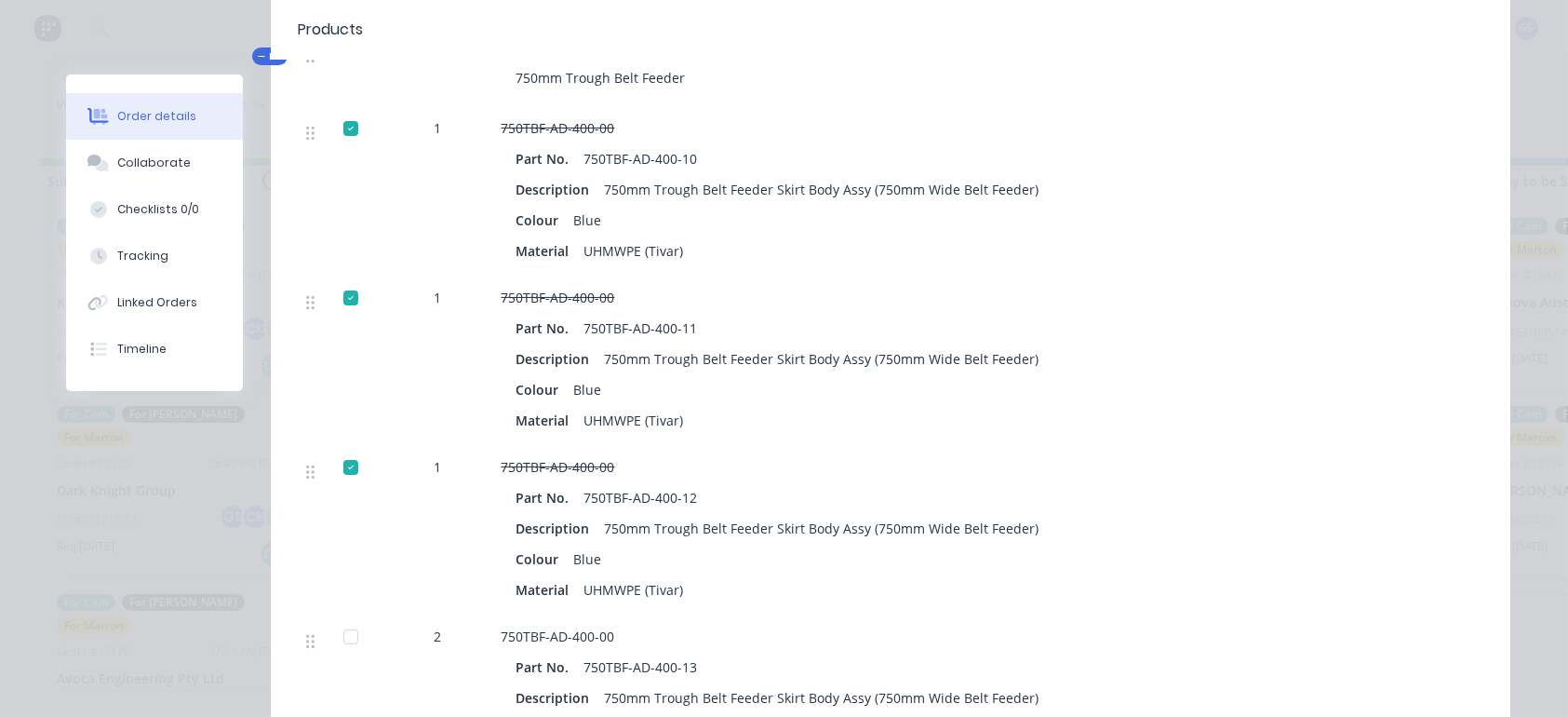 click at bounding box center [351, 637] 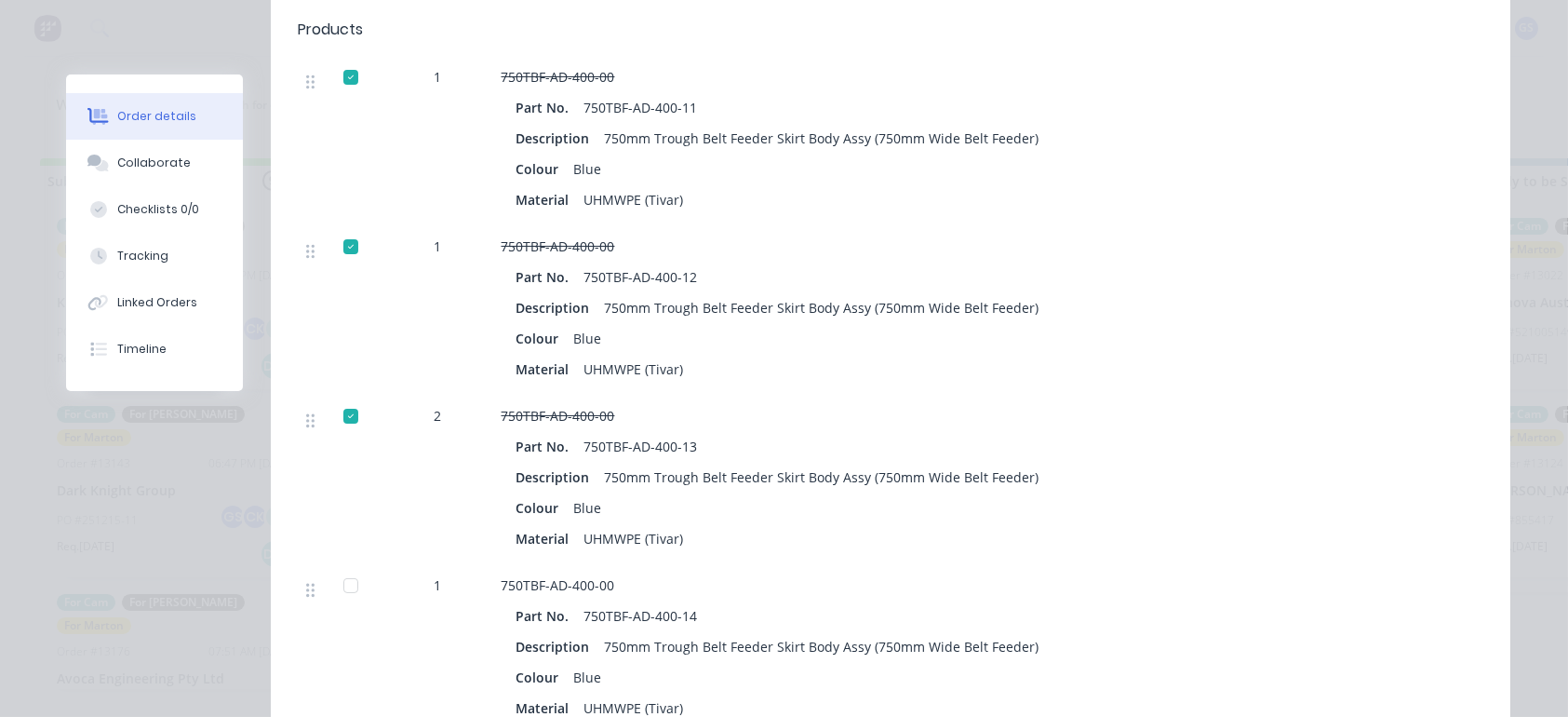 click at bounding box center (351, 586) 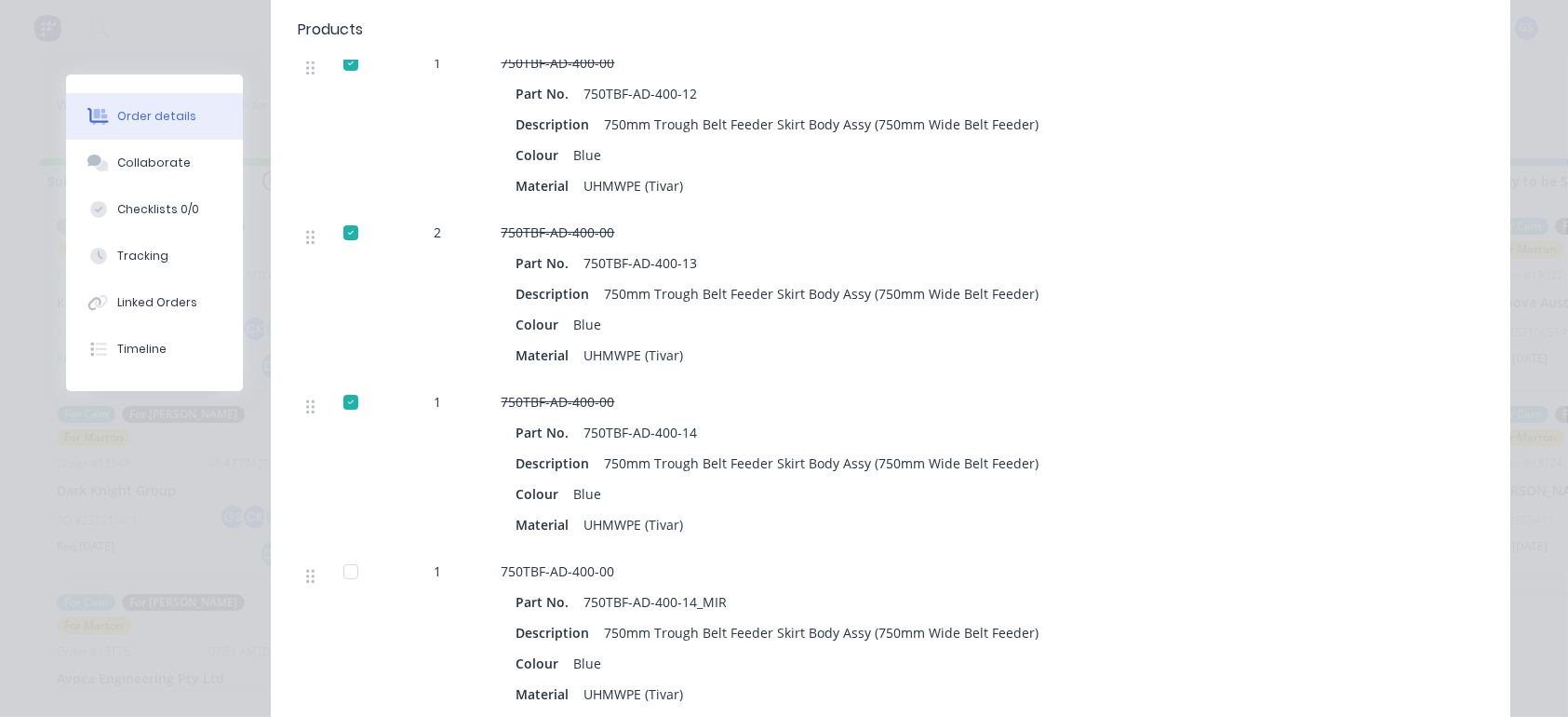 click at bounding box center [351, 572] 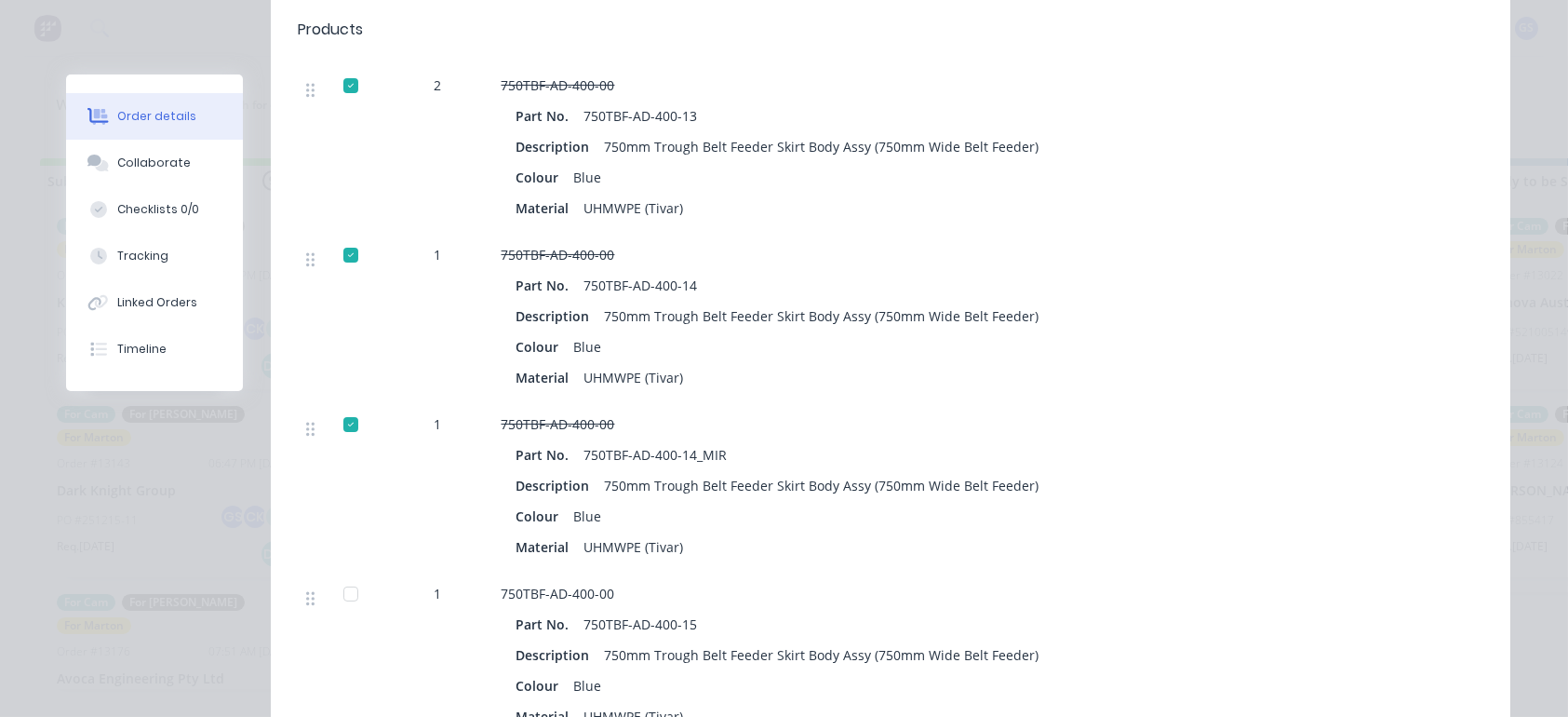 click at bounding box center [351, 594] 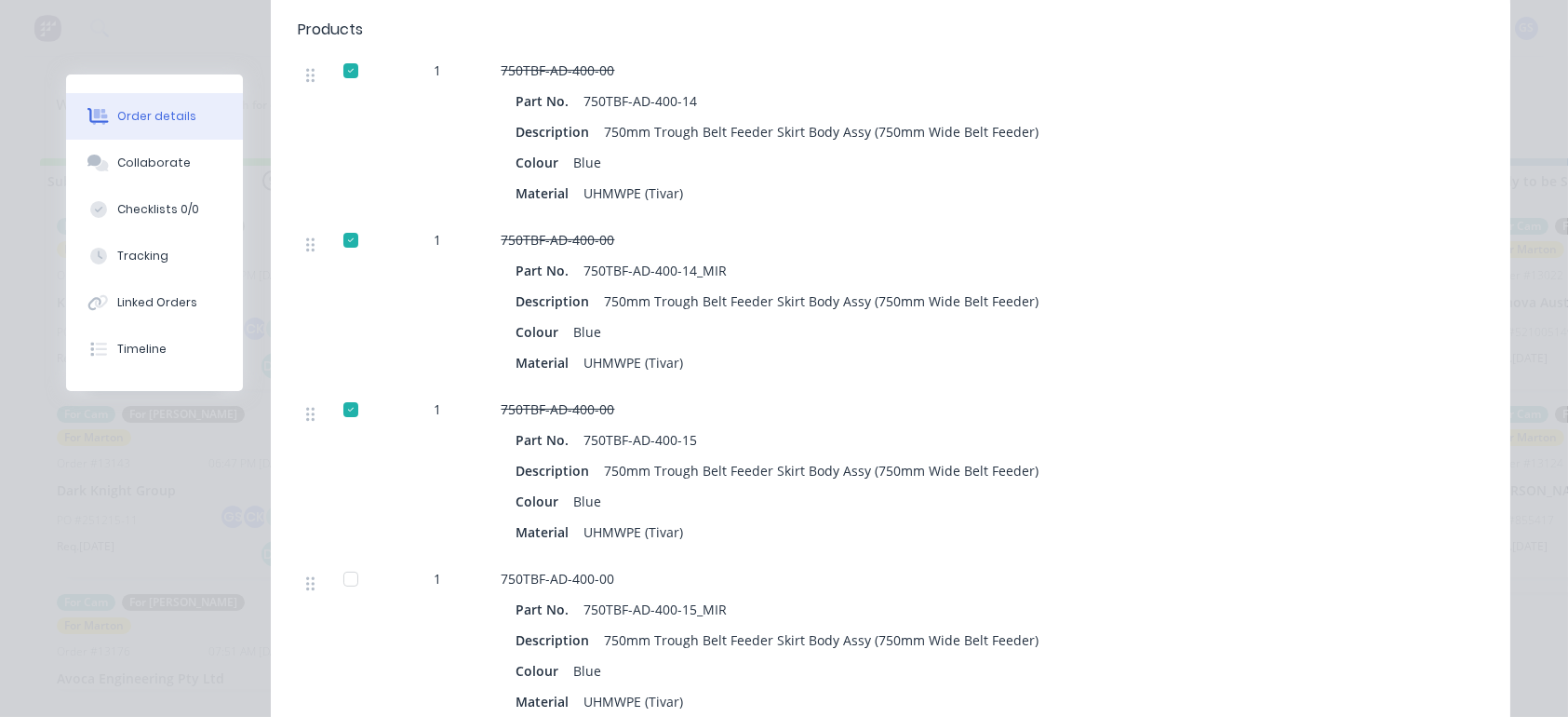 click at bounding box center (351, 579) 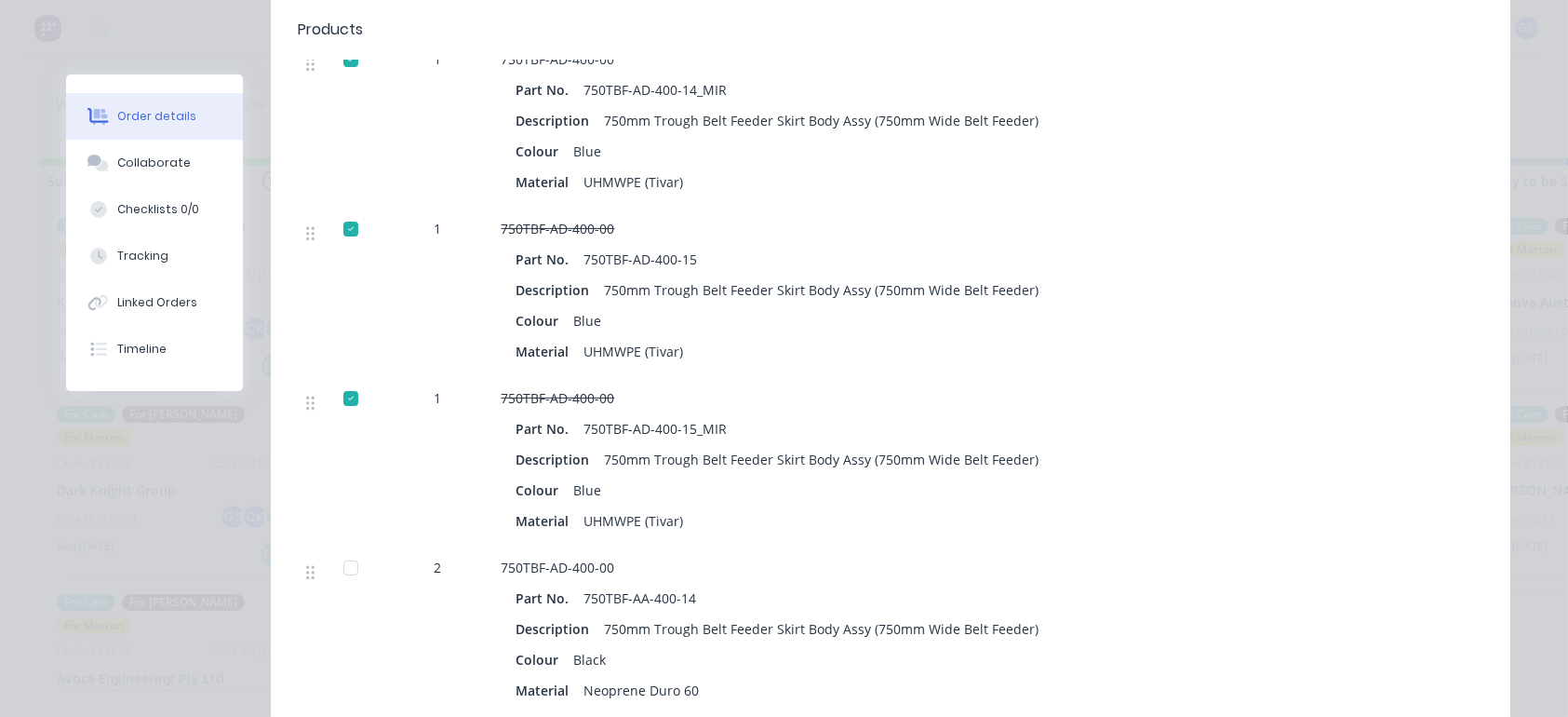 scroll, scrollTop: 1546, scrollLeft: 0, axis: vertical 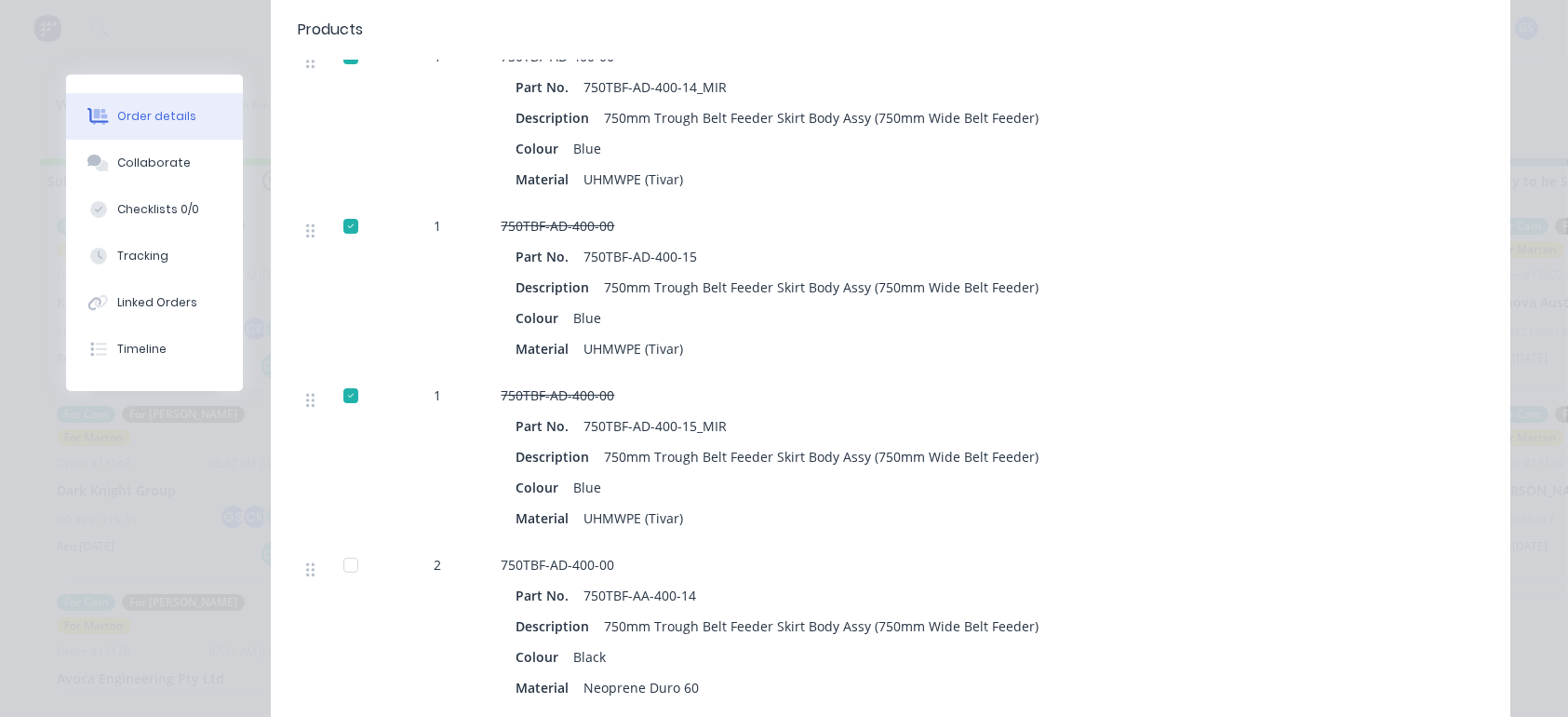 click at bounding box center (351, 565) 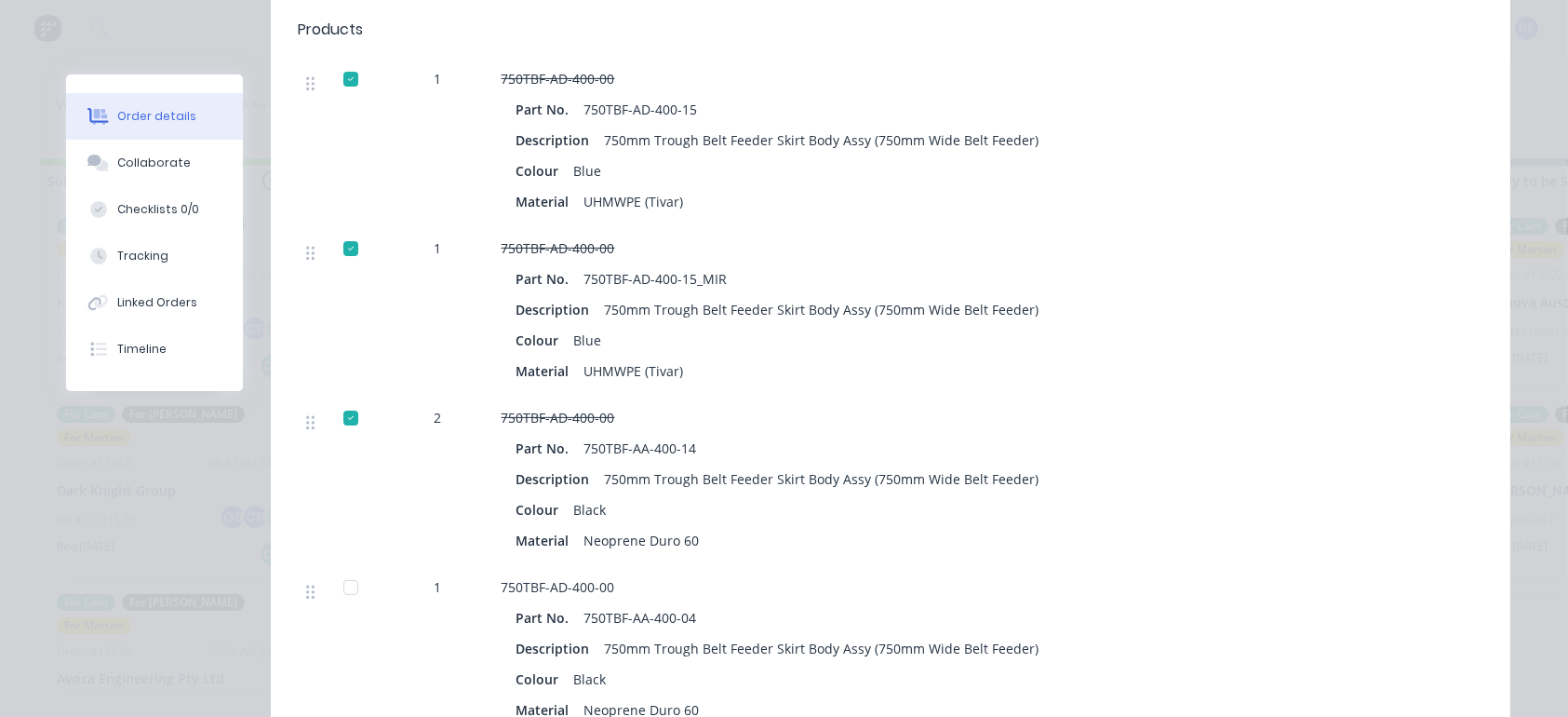 scroll, scrollTop: 1729, scrollLeft: 0, axis: vertical 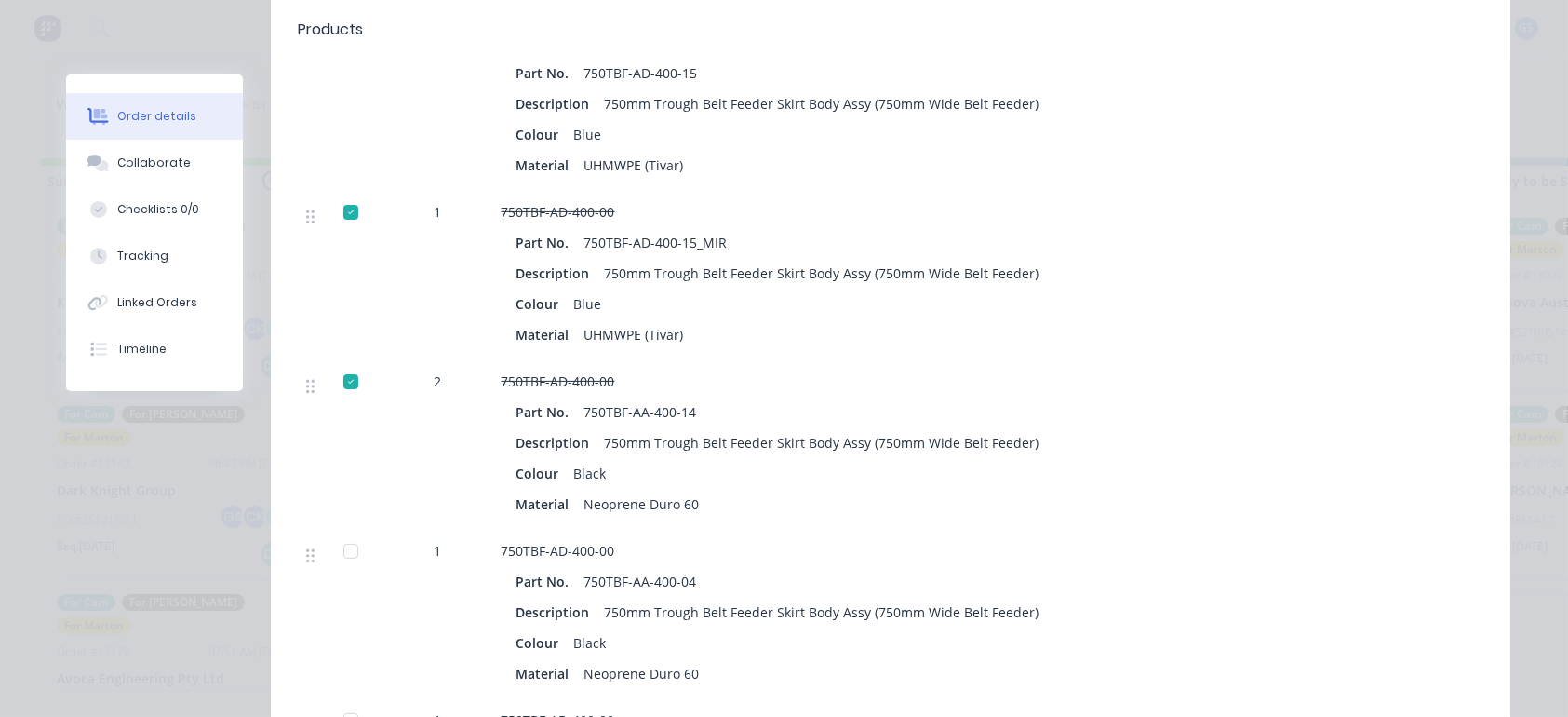 click at bounding box center (351, 551) 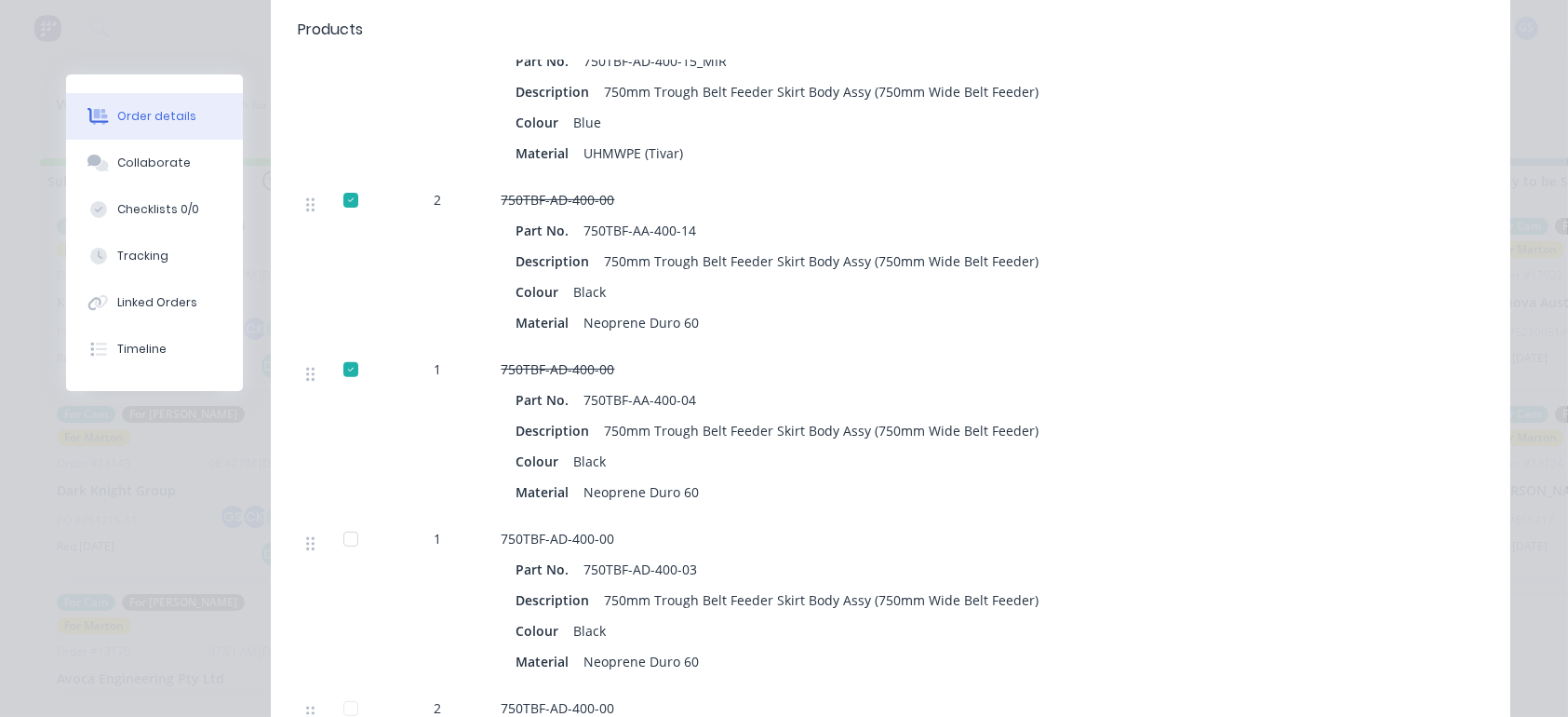 scroll, scrollTop: 1914, scrollLeft: 0, axis: vertical 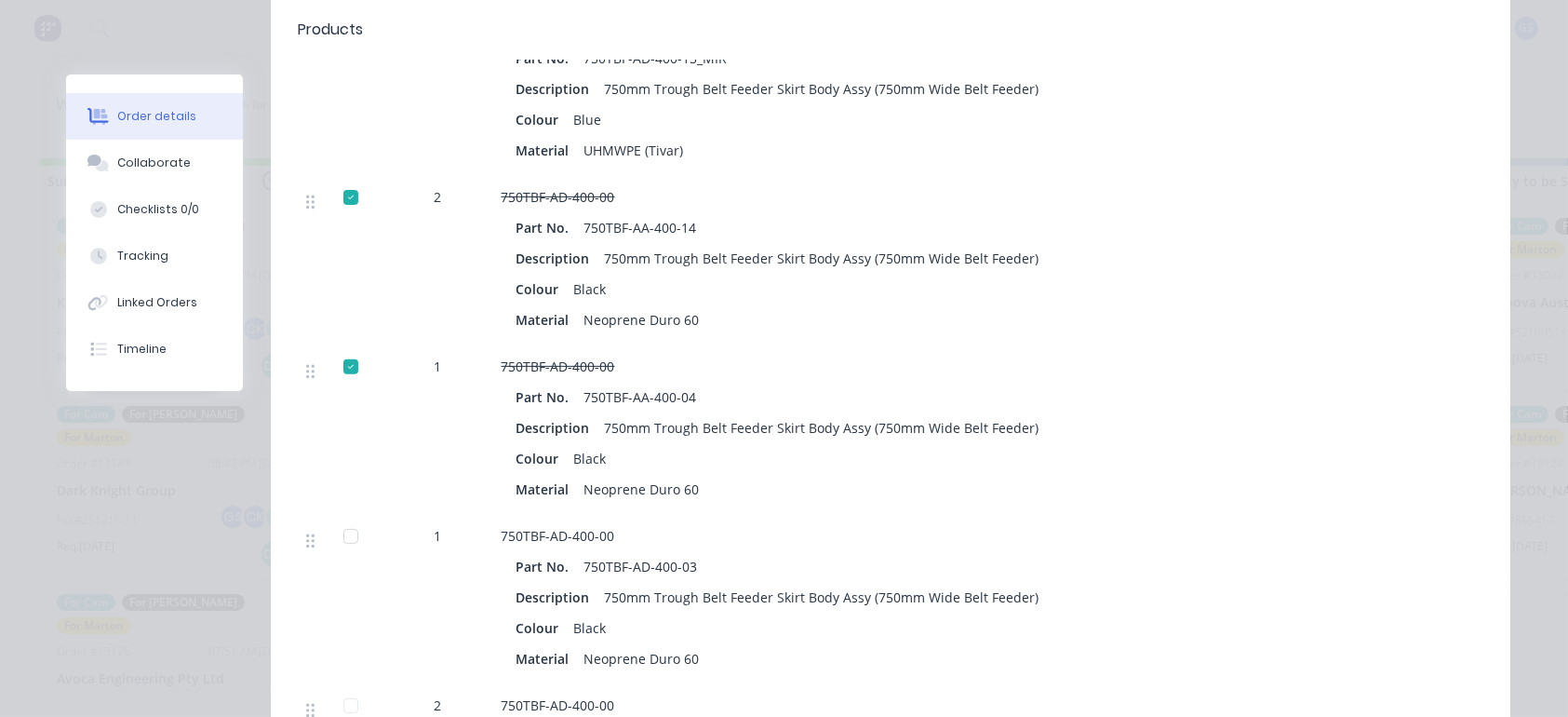 click at bounding box center (359, 600) 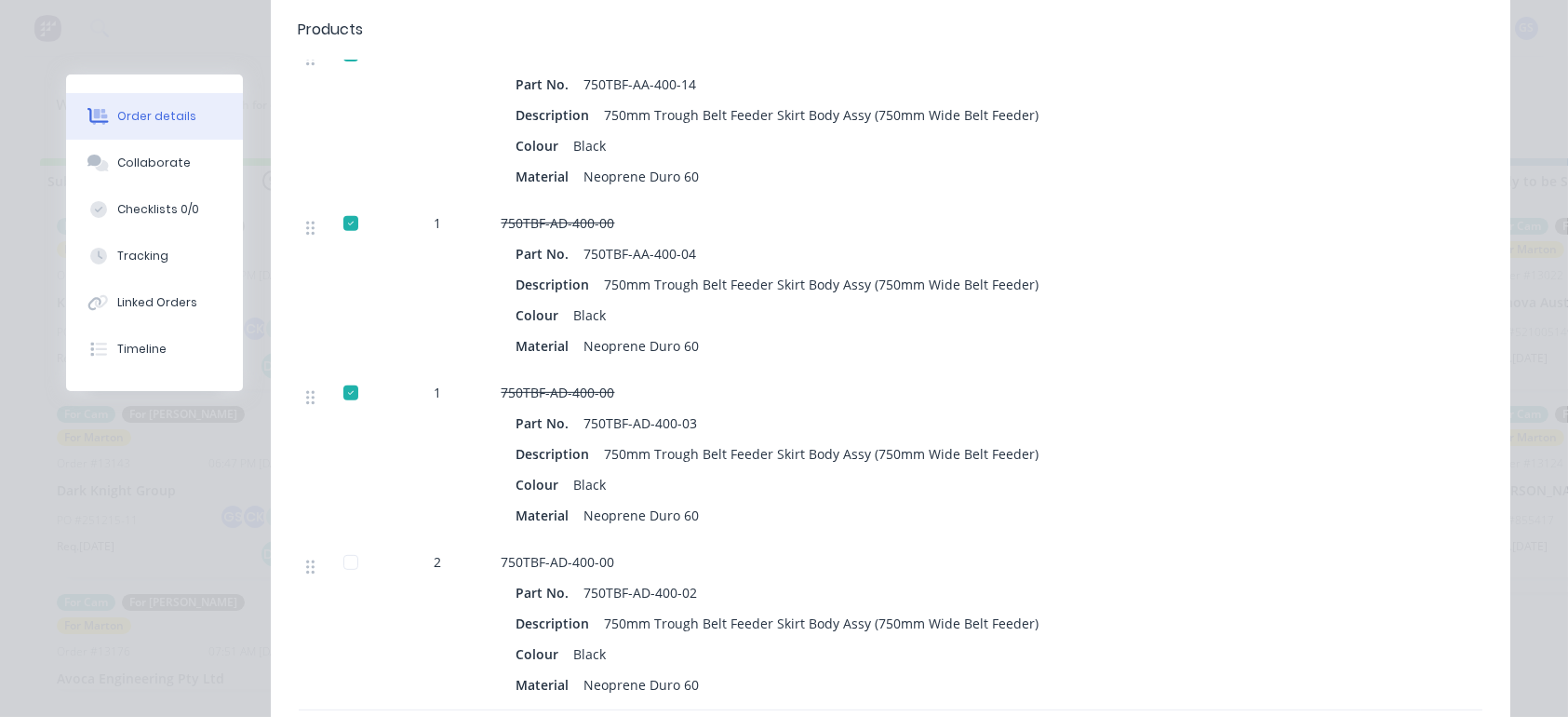scroll, scrollTop: 2061, scrollLeft: 0, axis: vertical 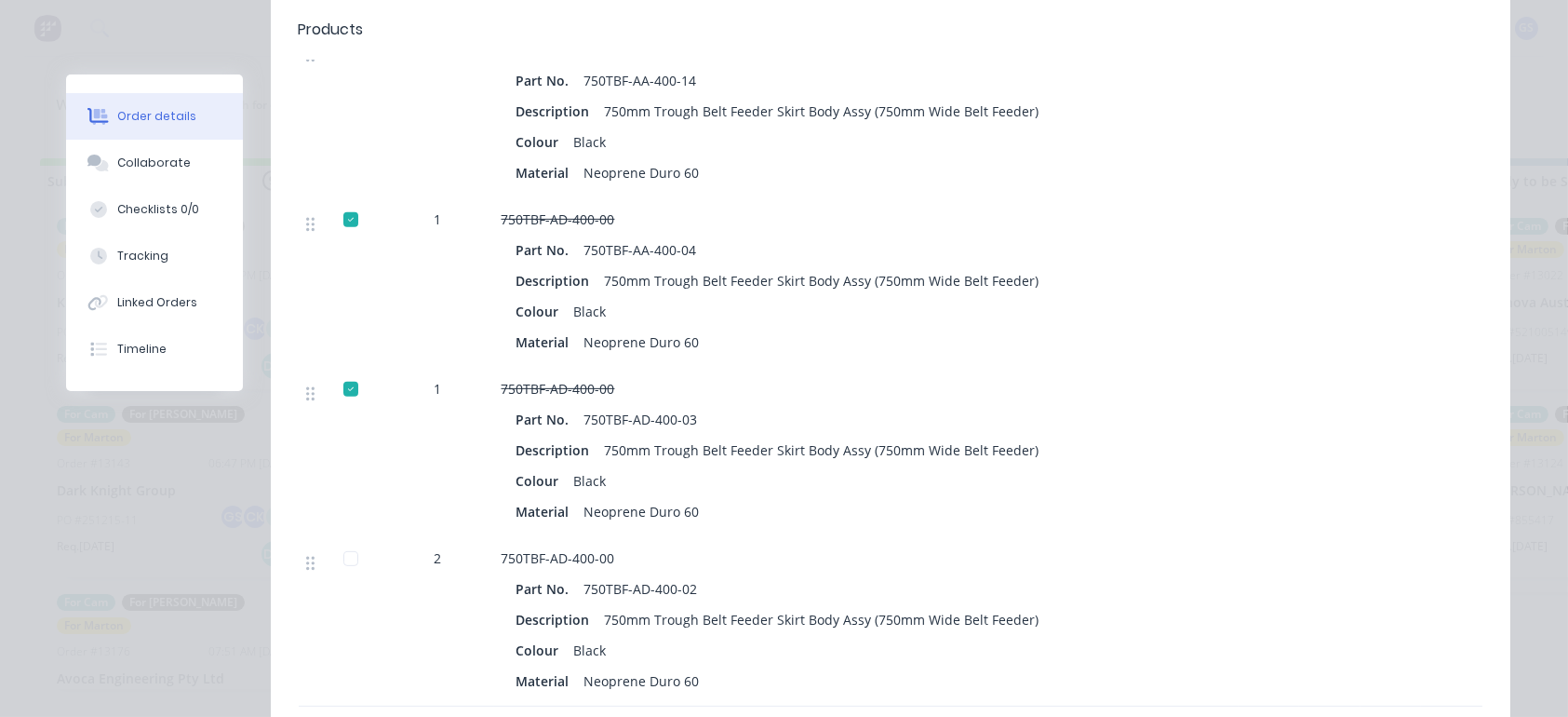 click at bounding box center [351, 559] 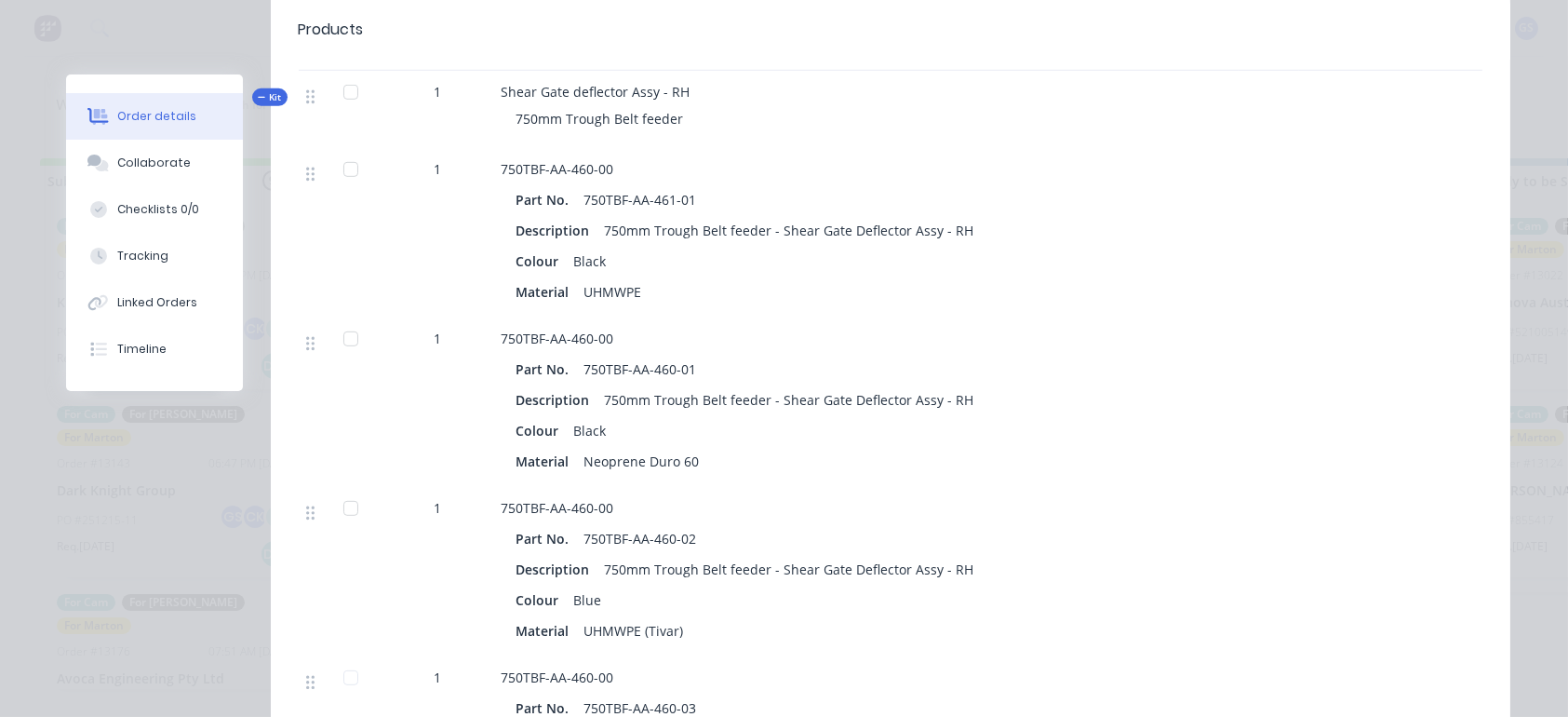 scroll, scrollTop: 2722, scrollLeft: 0, axis: vertical 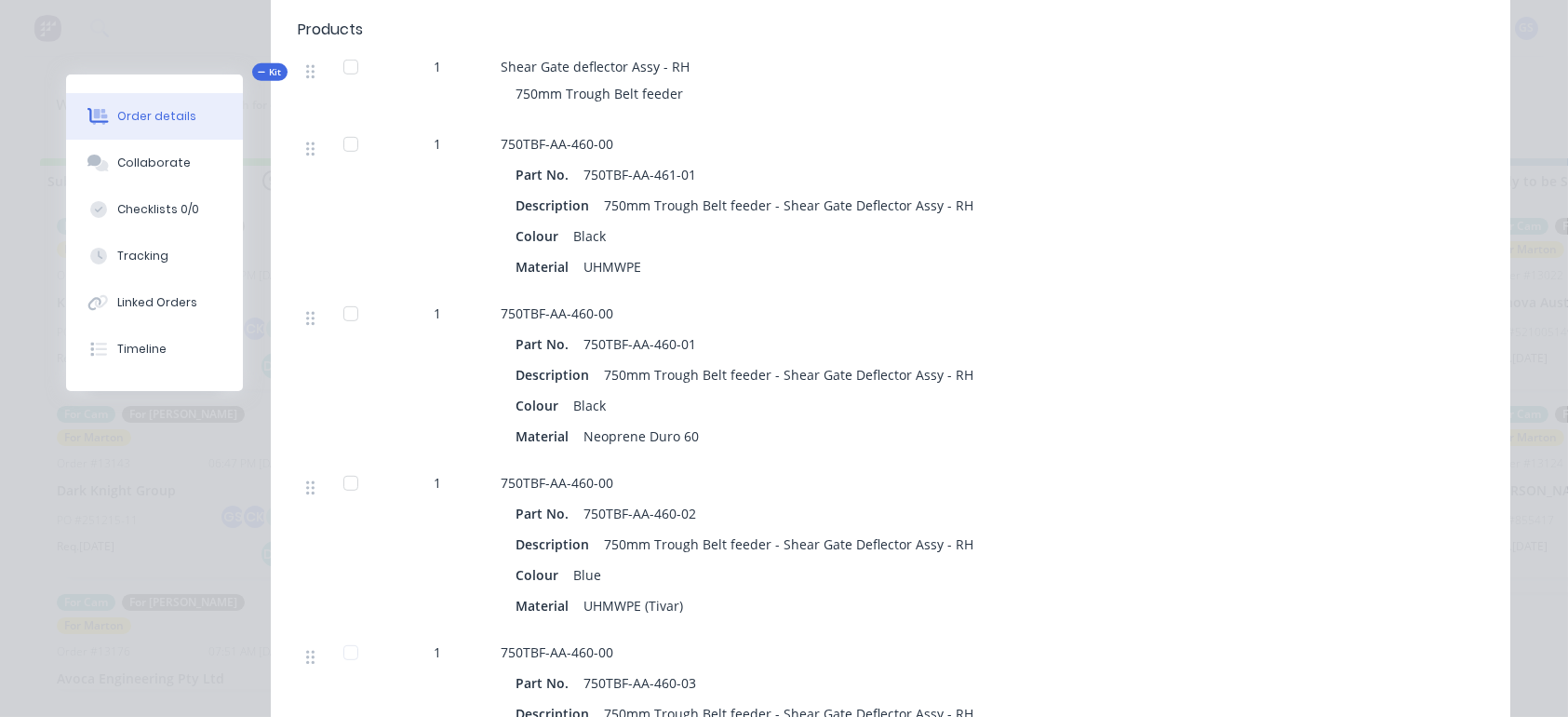 click at bounding box center [351, 483] 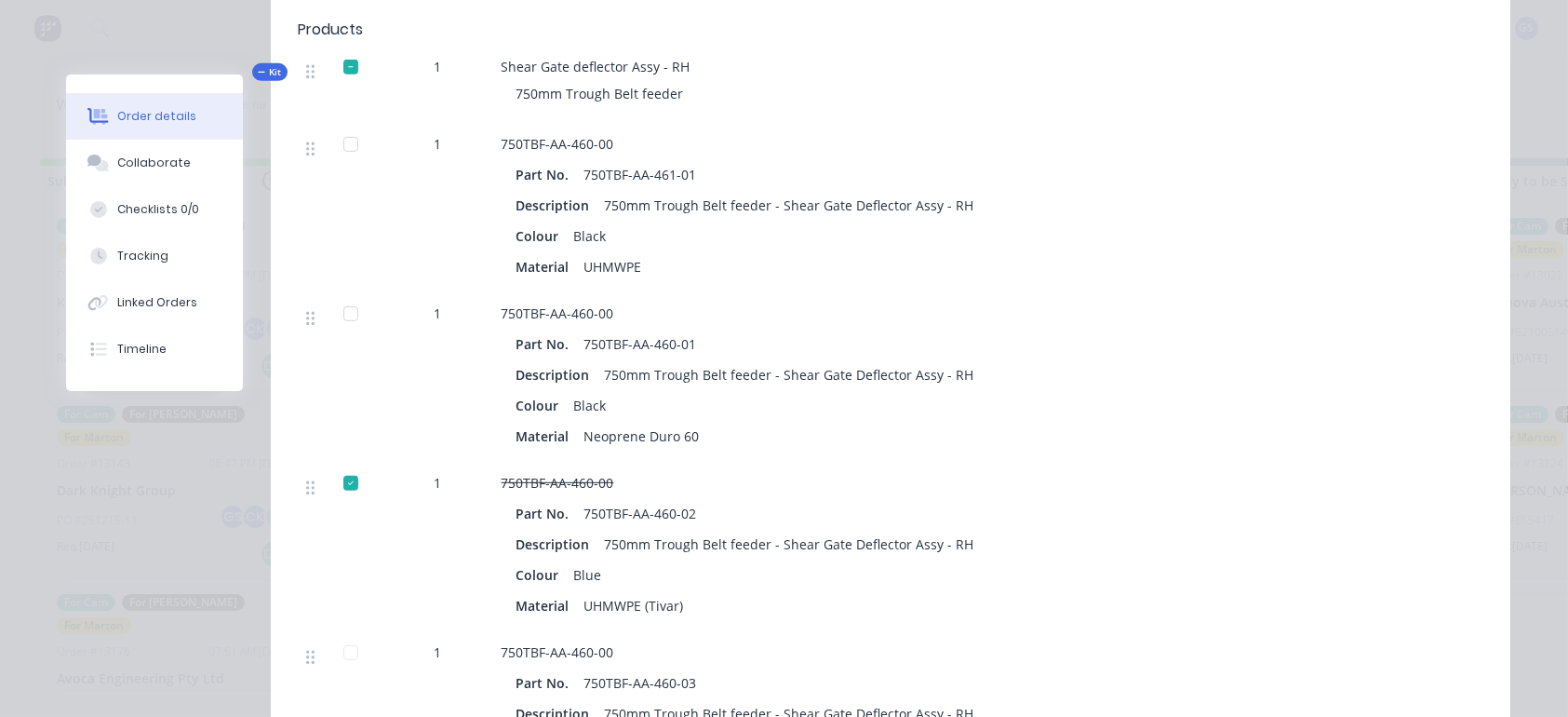 click at bounding box center [351, 653] 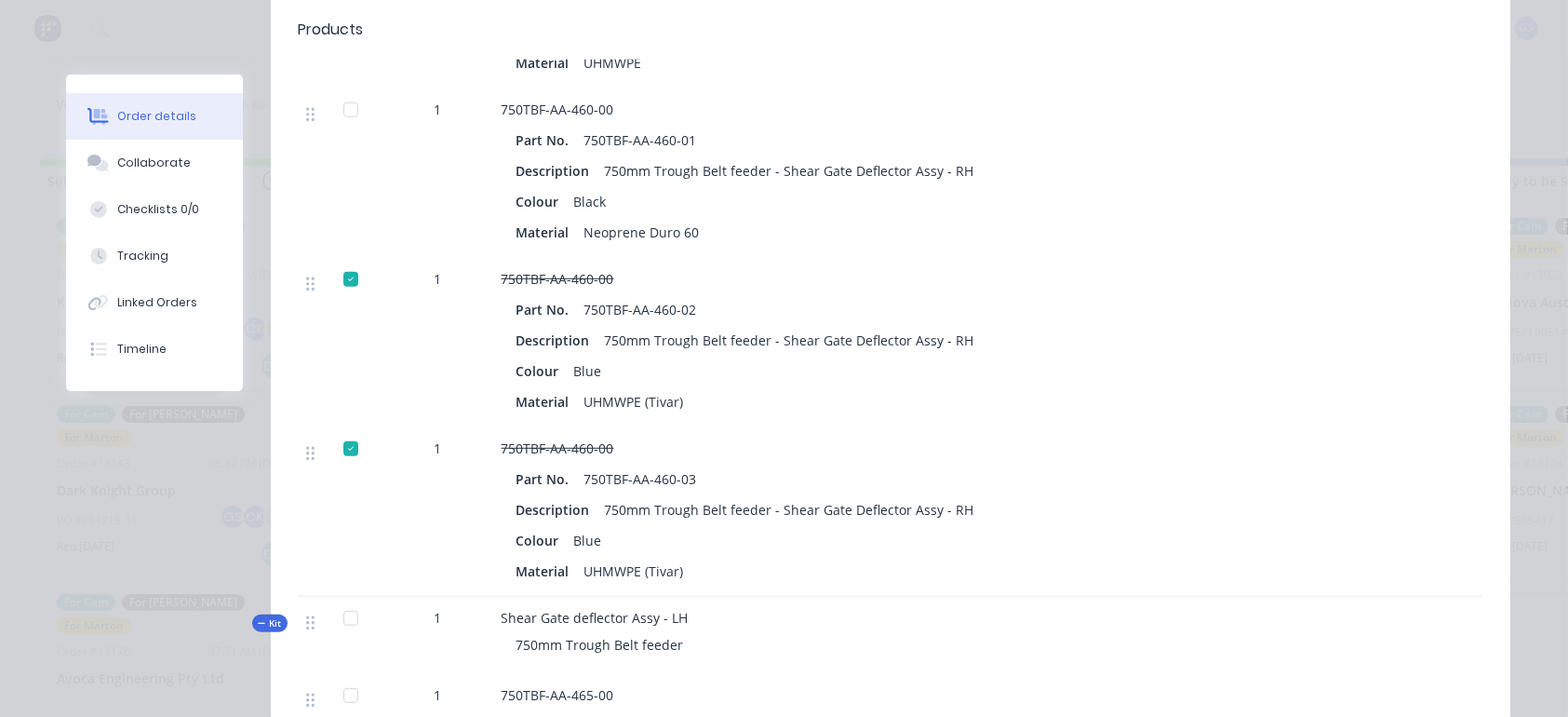 scroll, scrollTop: 2980, scrollLeft: 0, axis: vertical 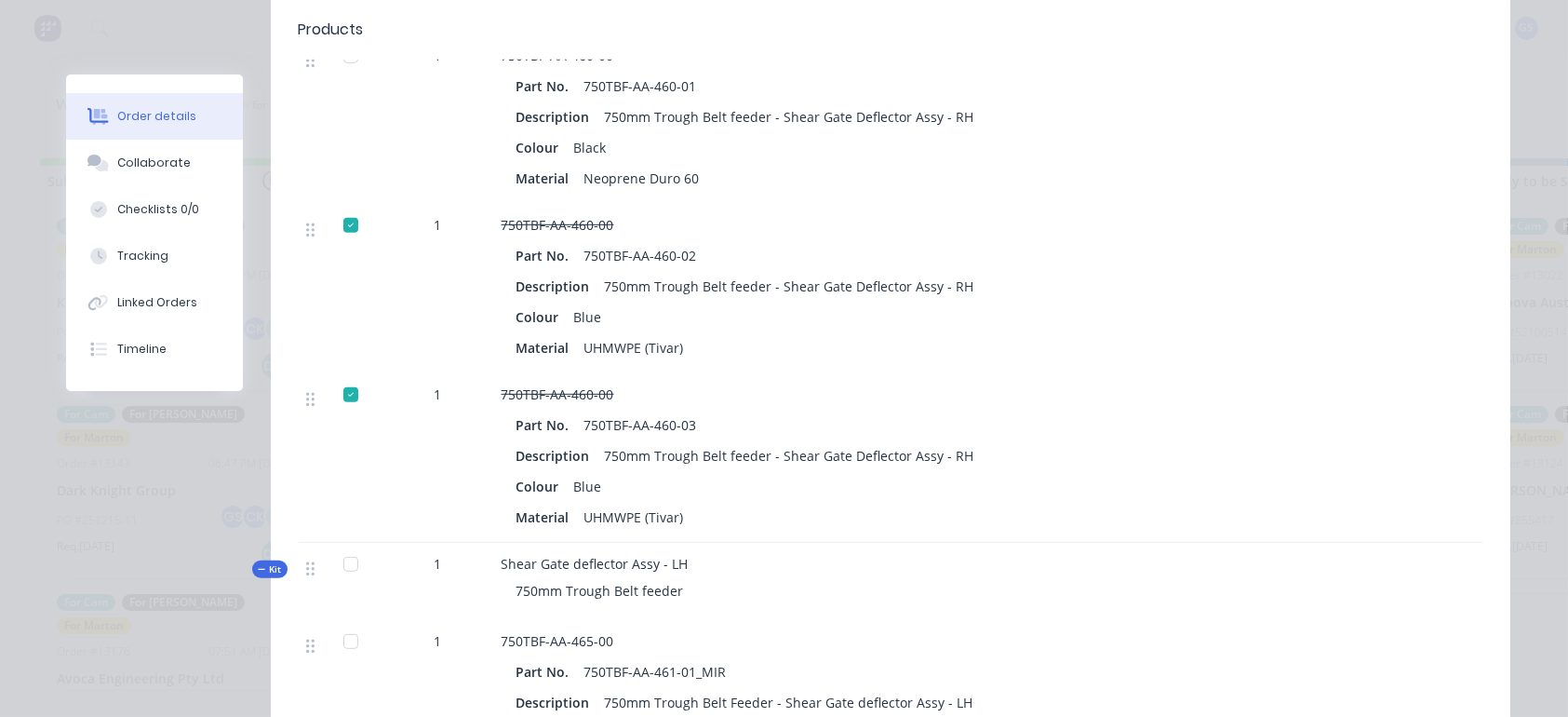 click at bounding box center (351, 642) 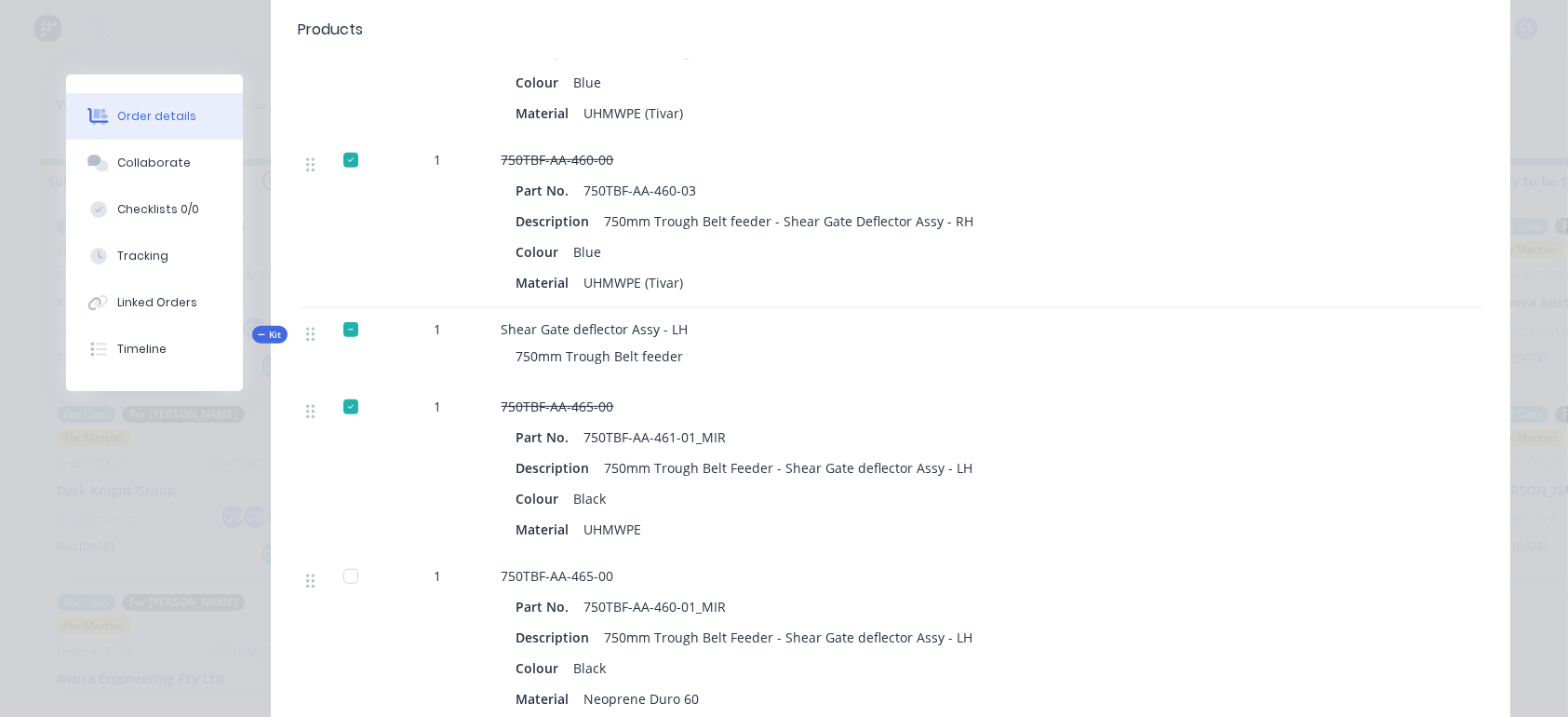 scroll, scrollTop: 3273, scrollLeft: 0, axis: vertical 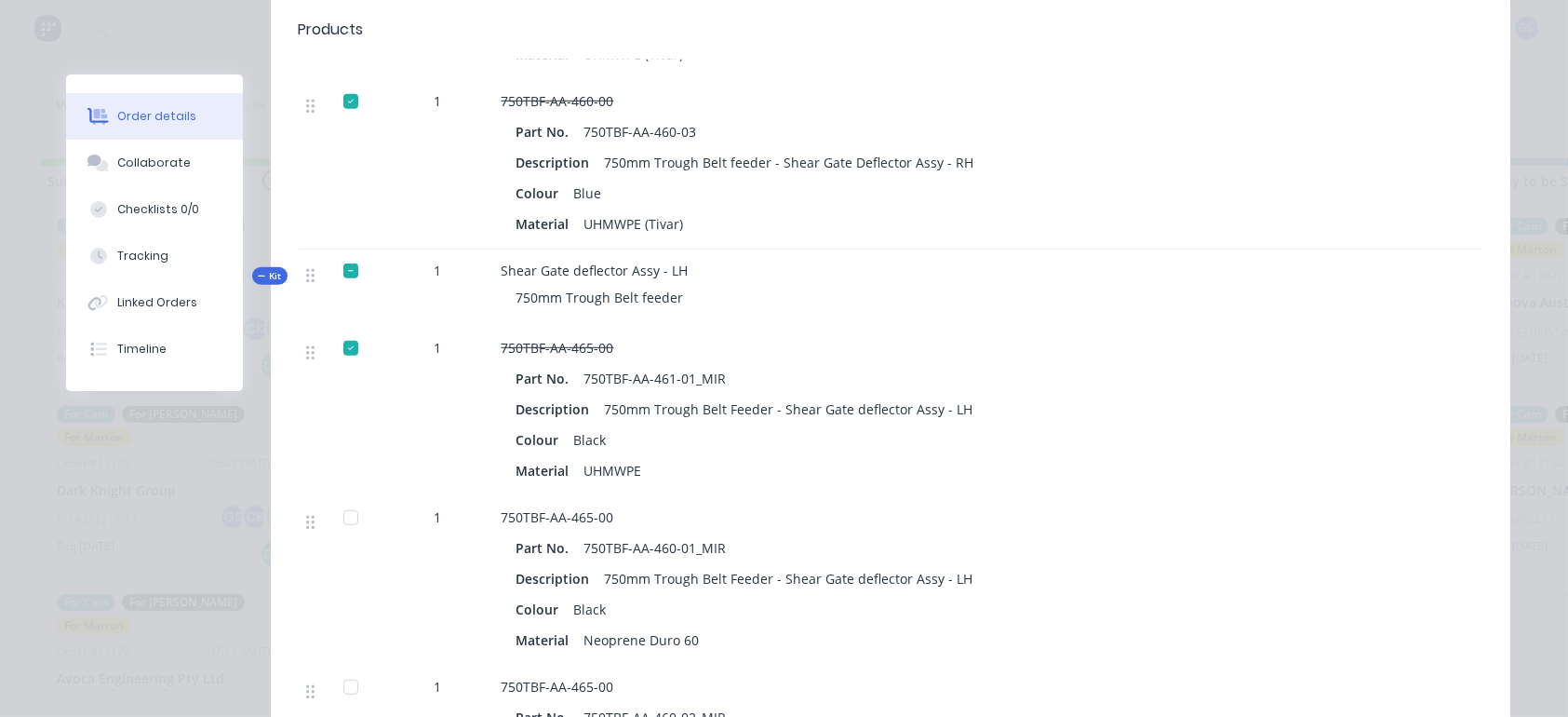 click at bounding box center [351, 348] 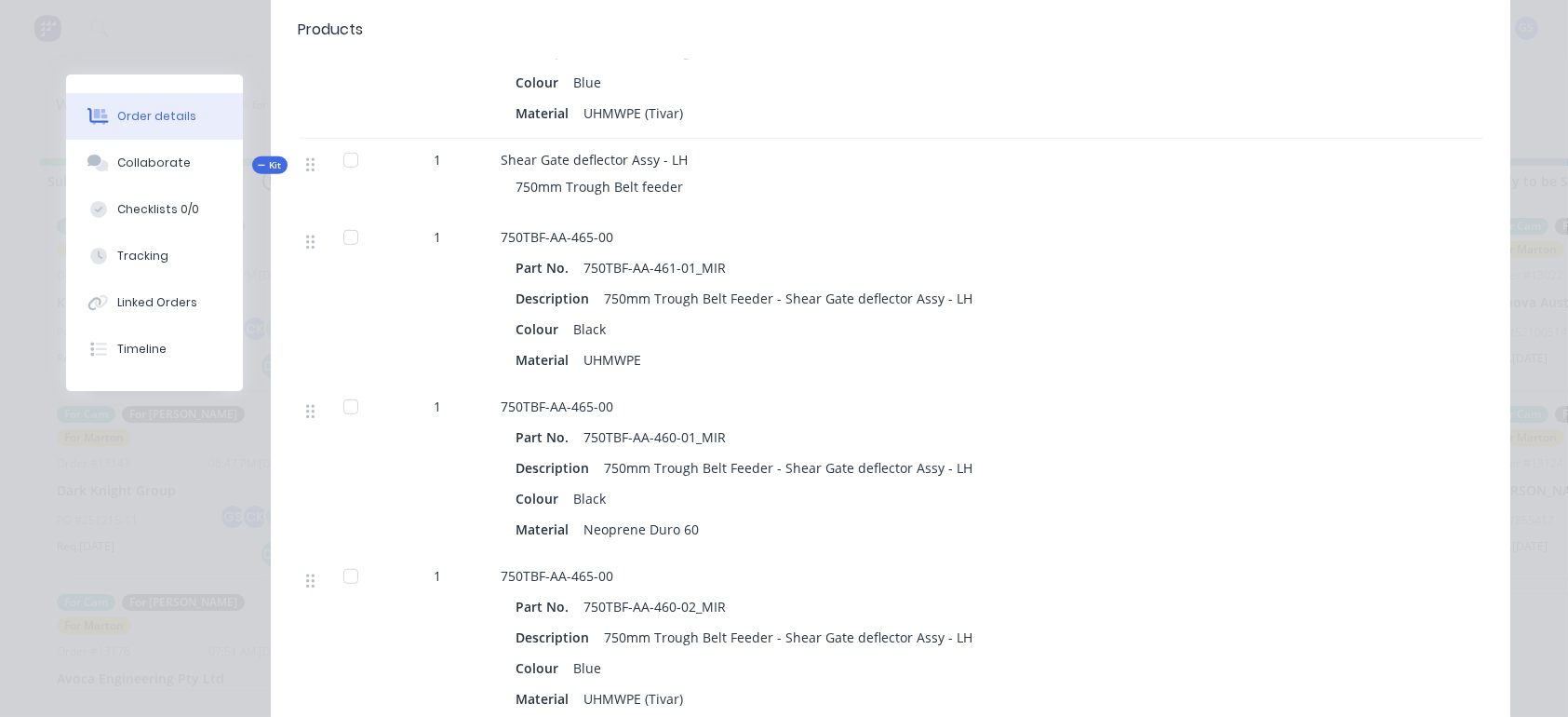 click at bounding box center [351, 576] 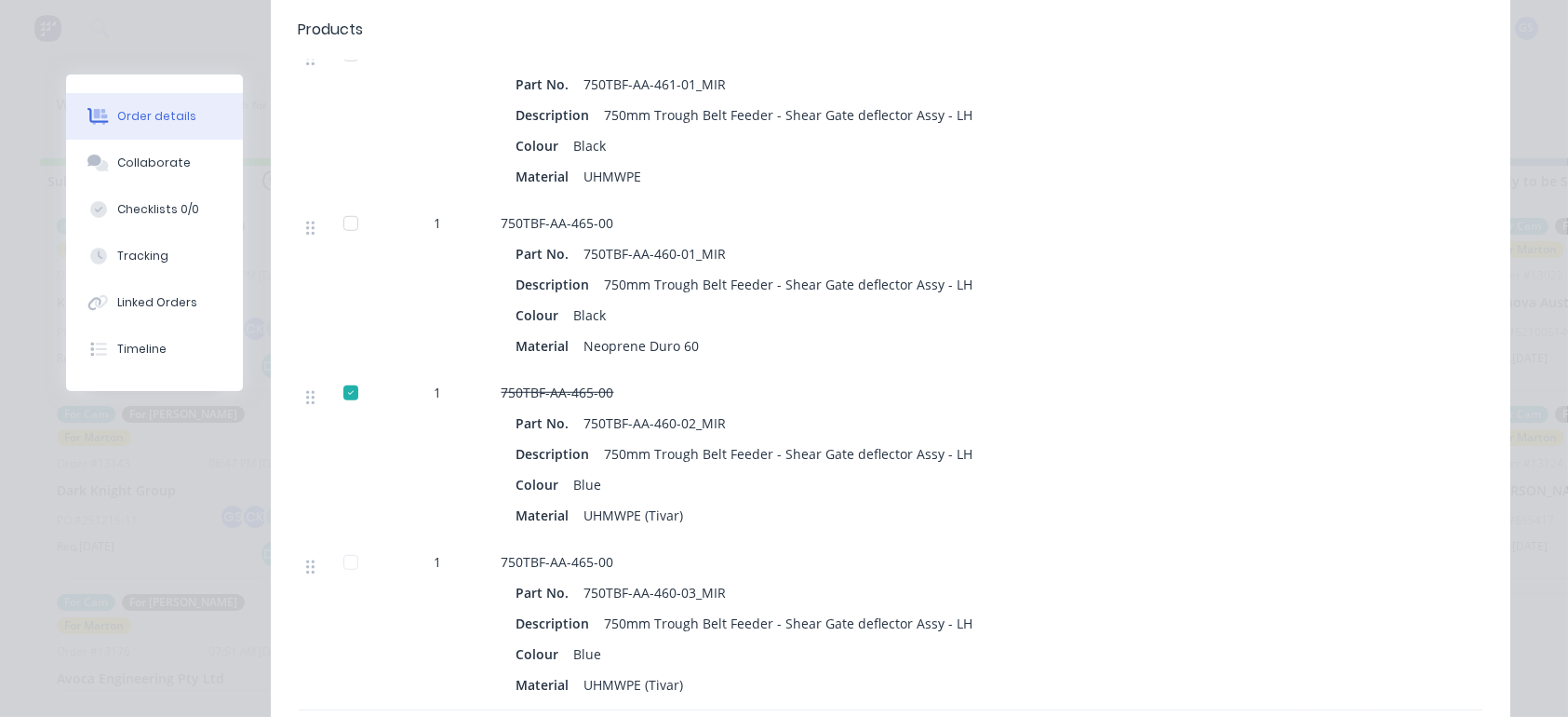 click at bounding box center (351, 562) 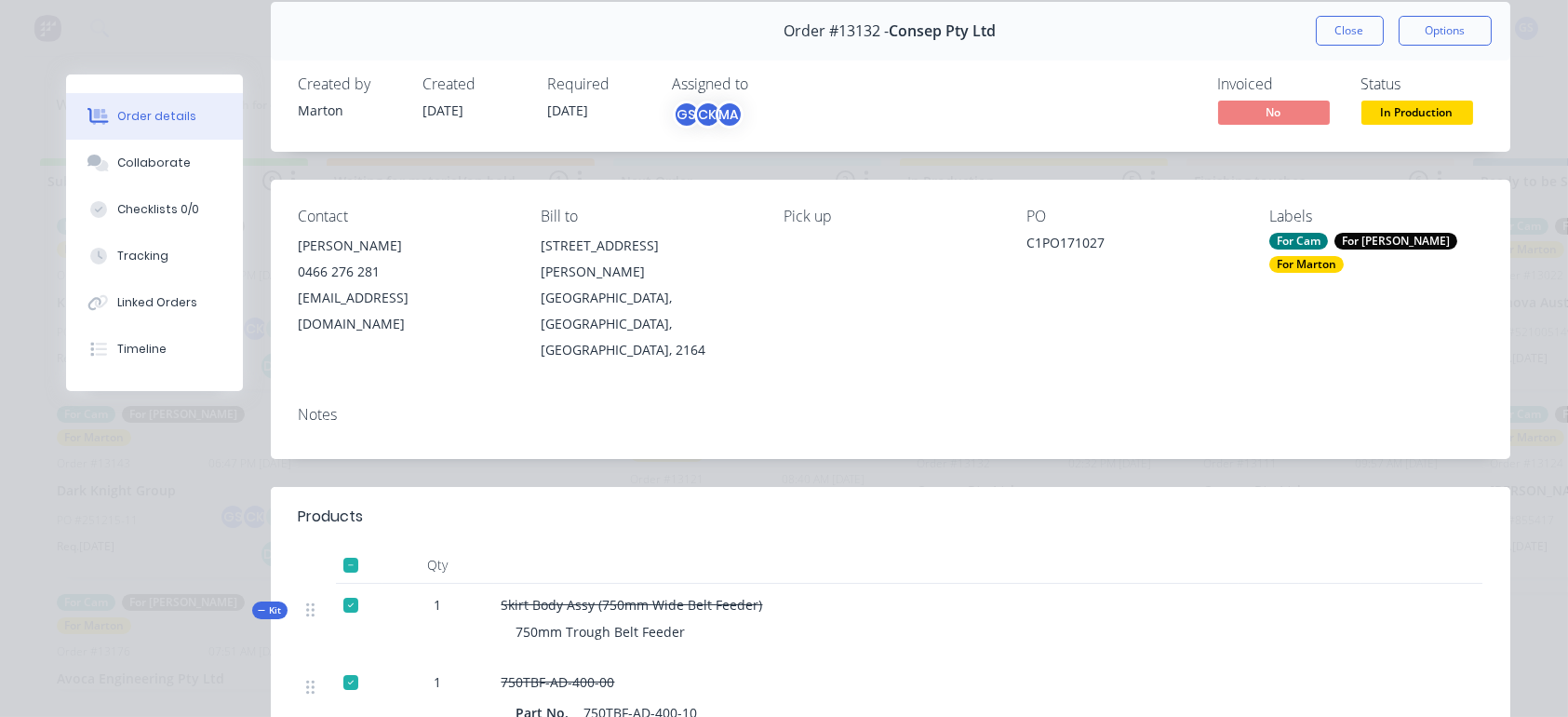 scroll, scrollTop: 0, scrollLeft: 0, axis: both 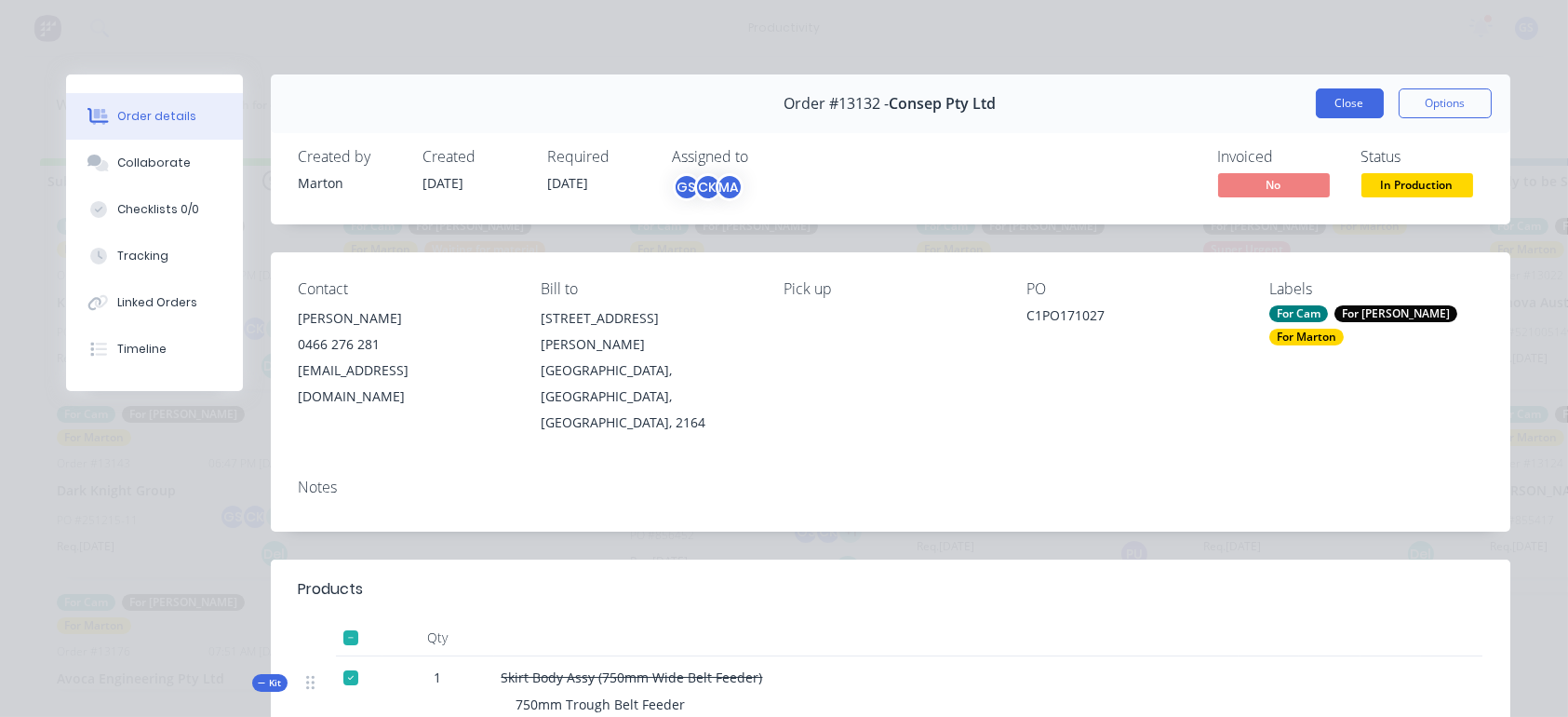 click on "Close" at bounding box center [1349, 103] 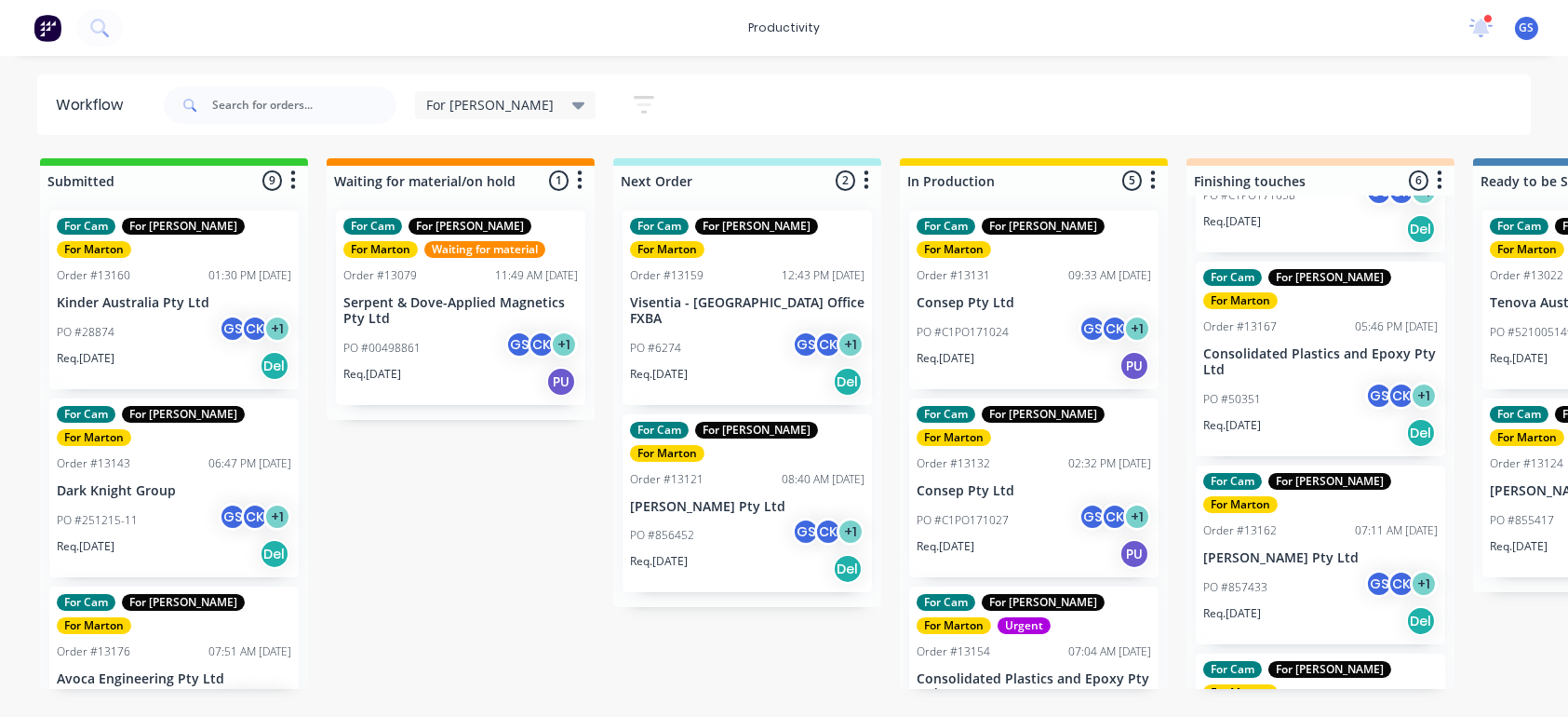 scroll, scrollTop: 554, scrollLeft: 0, axis: vertical 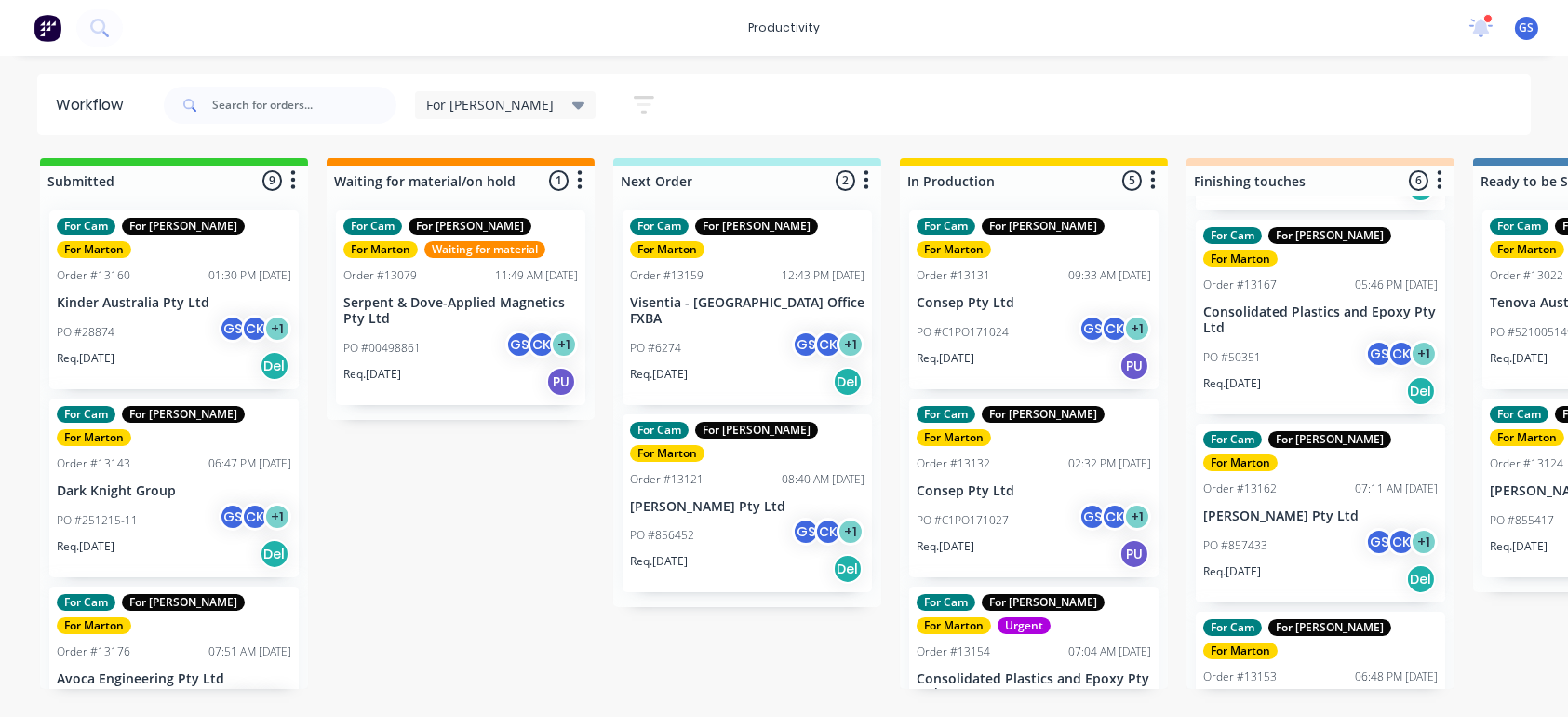 click on "For Cam For Gary For Marton Urgent Order #13154 07:04 AM 25/07/25 Consolidated Plastics and Epoxy Pty Ltd PO #50331 GS CK + 1 Req. 28/07/25 Del" at bounding box center [1034, 683] 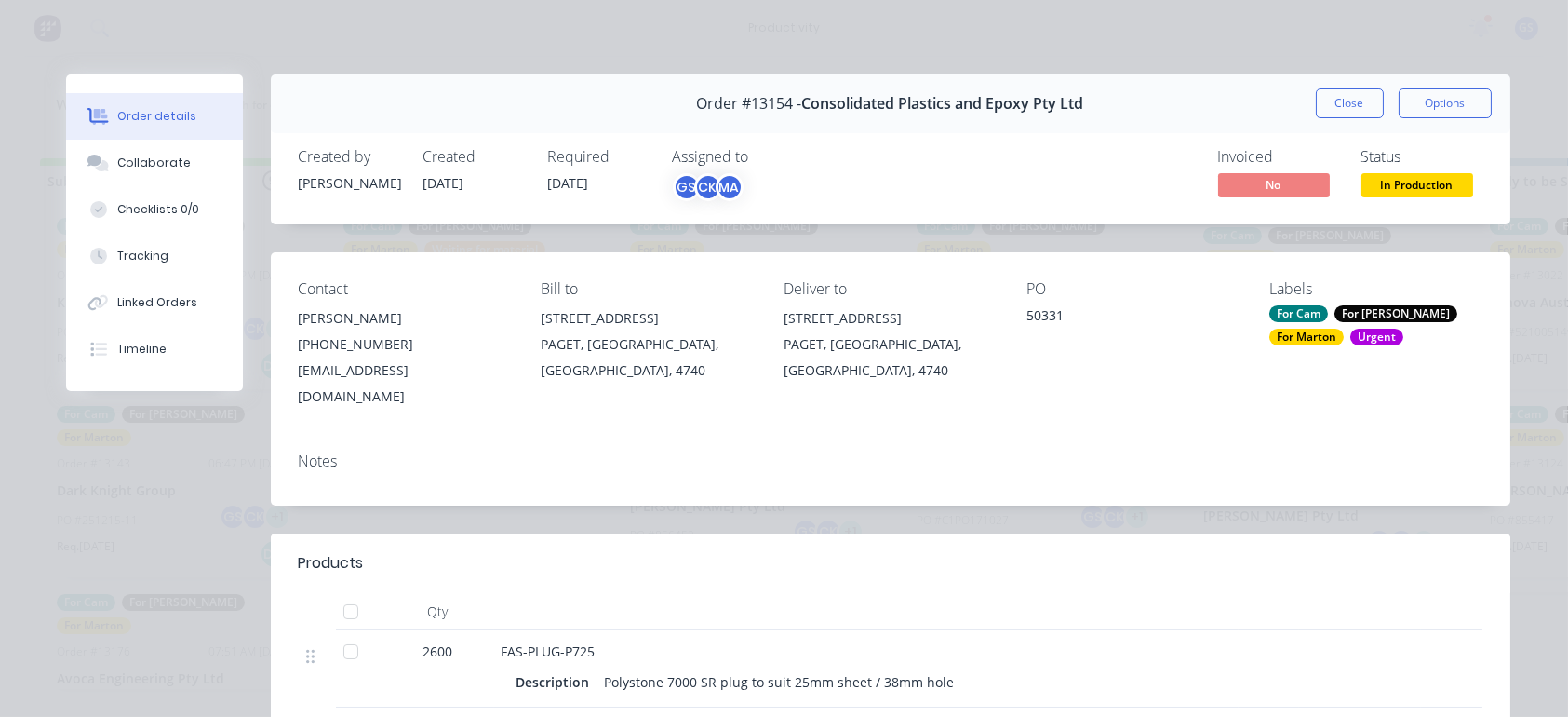 drag, startPoint x: 415, startPoint y: 612, endPoint x: 984, endPoint y: 539, distance: 573.6637 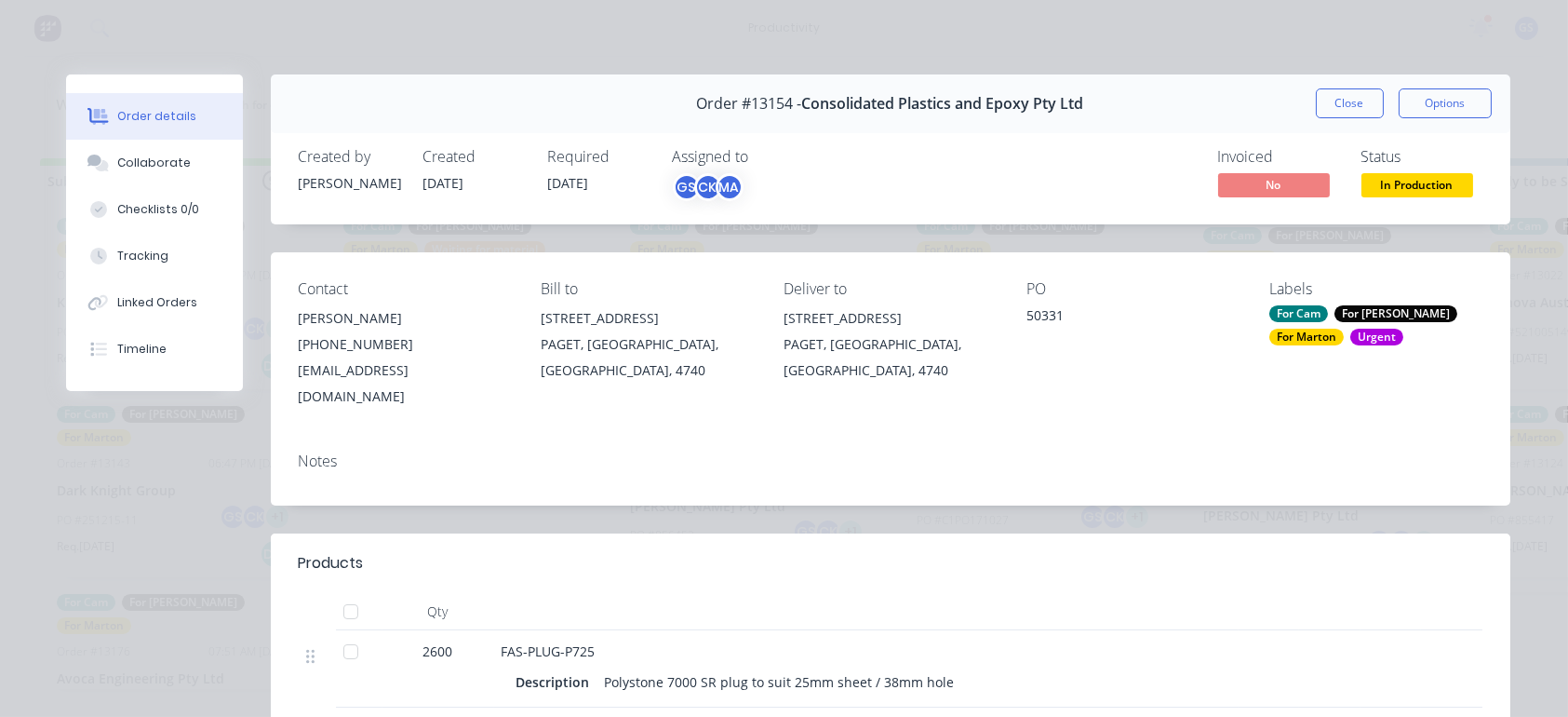 click on "Close" at bounding box center [1349, 103] 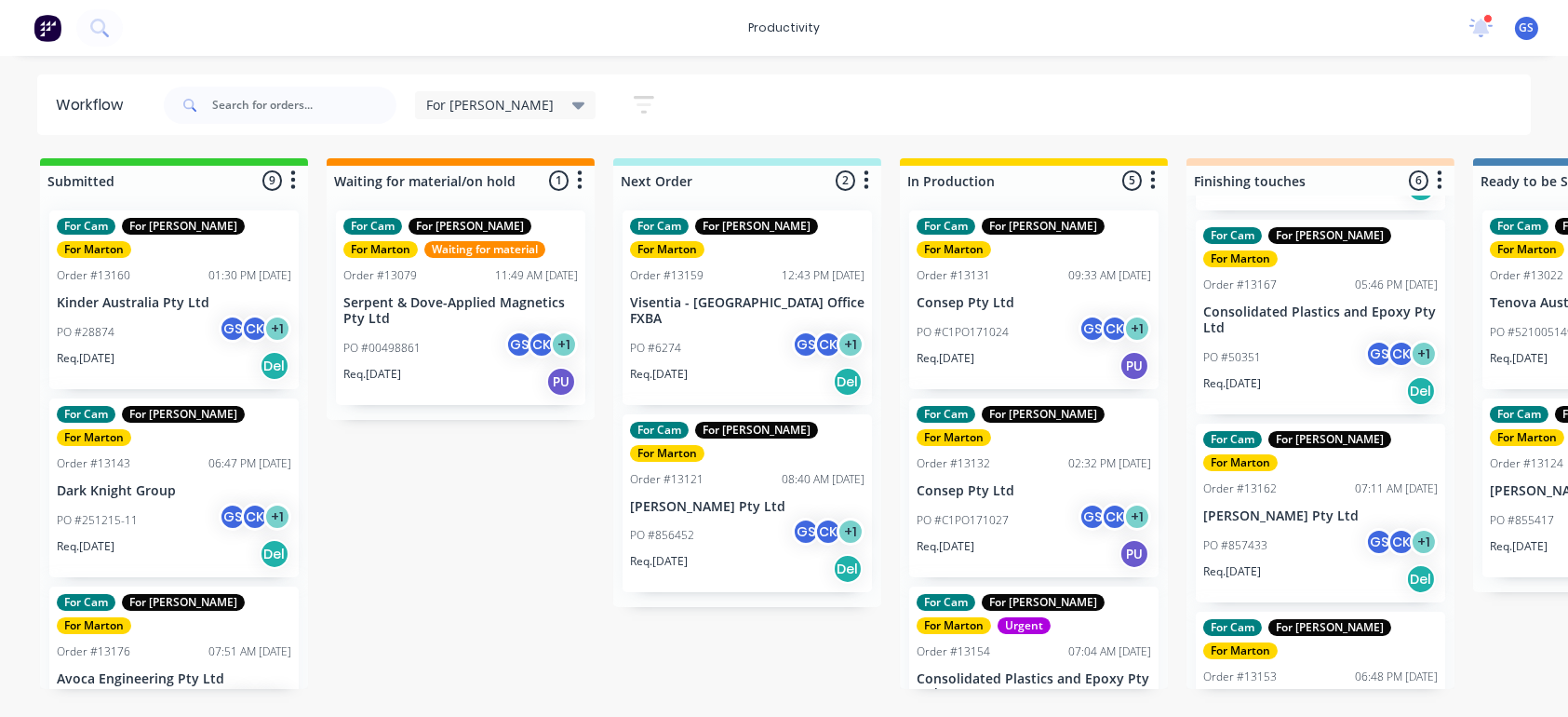 click on "PO #28874 GS CK + 1" at bounding box center (174, 332) 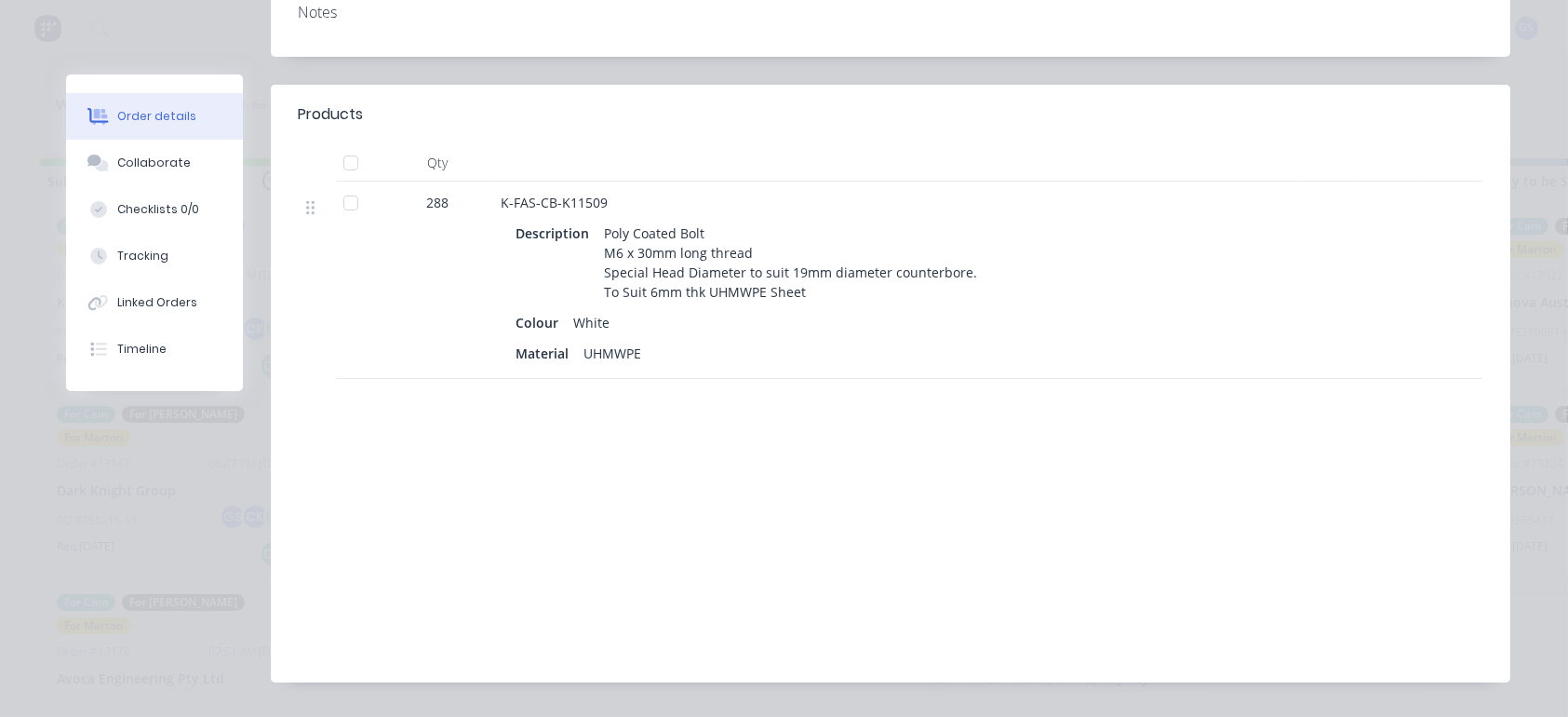 scroll, scrollTop: 0, scrollLeft: 0, axis: both 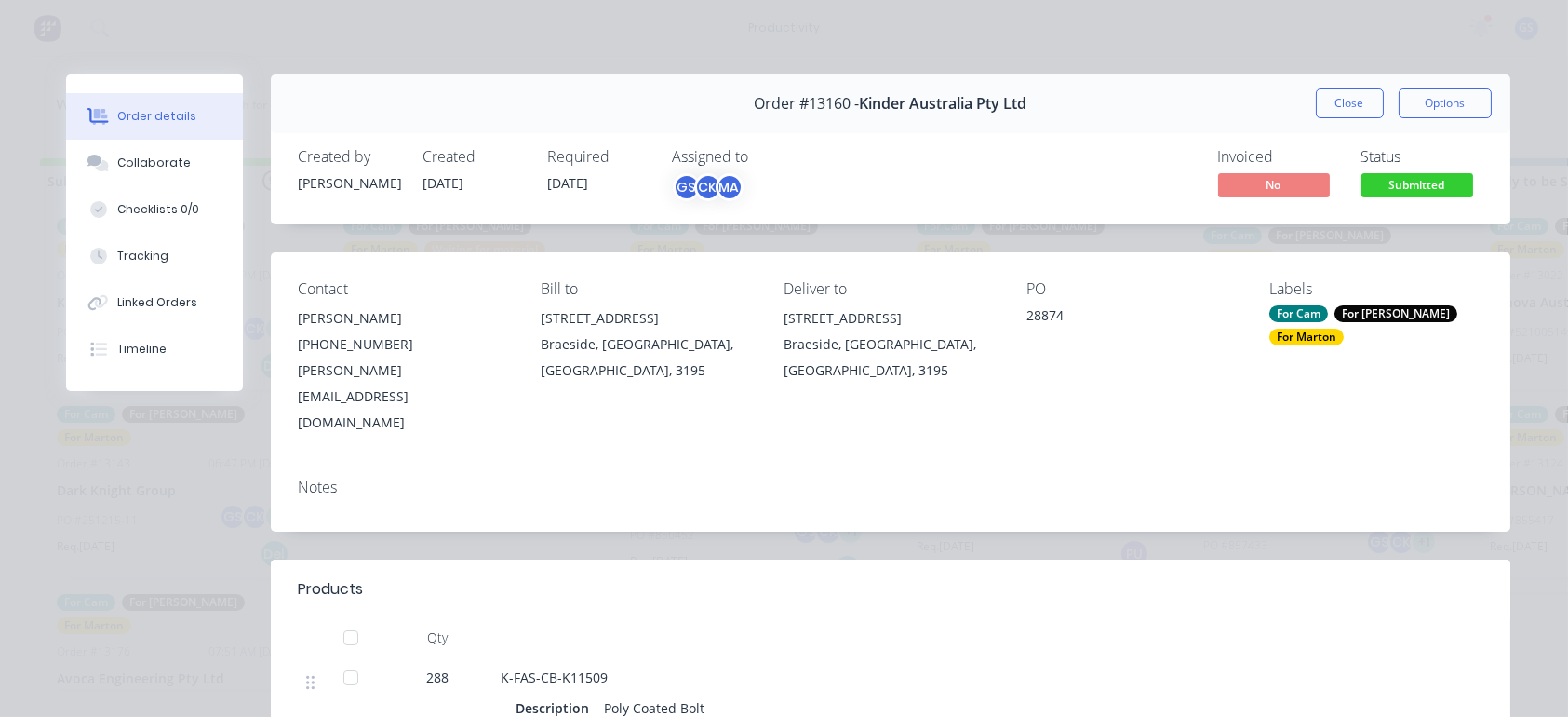 drag, startPoint x: 1332, startPoint y: 115, endPoint x: 1316, endPoint y: 119, distance: 16.492423 